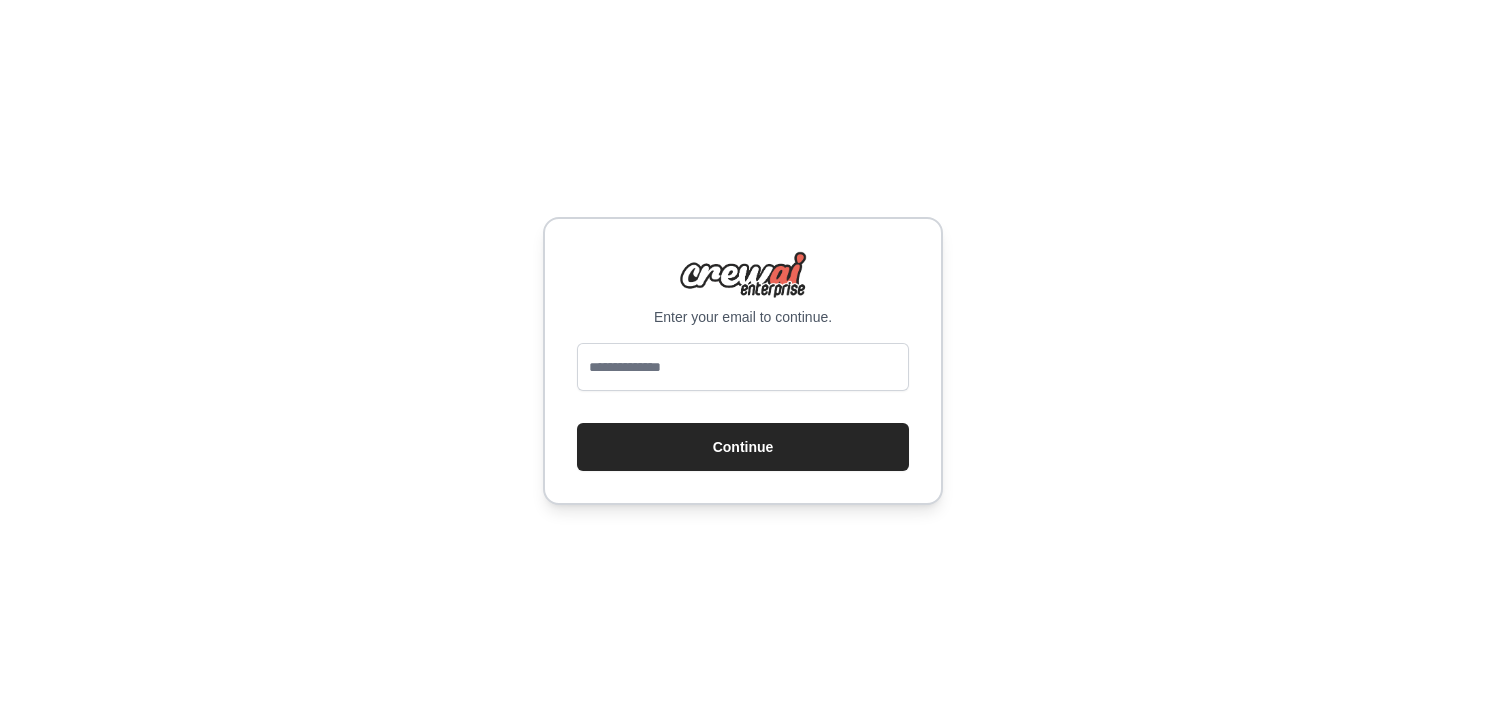 scroll, scrollTop: 0, scrollLeft: 0, axis: both 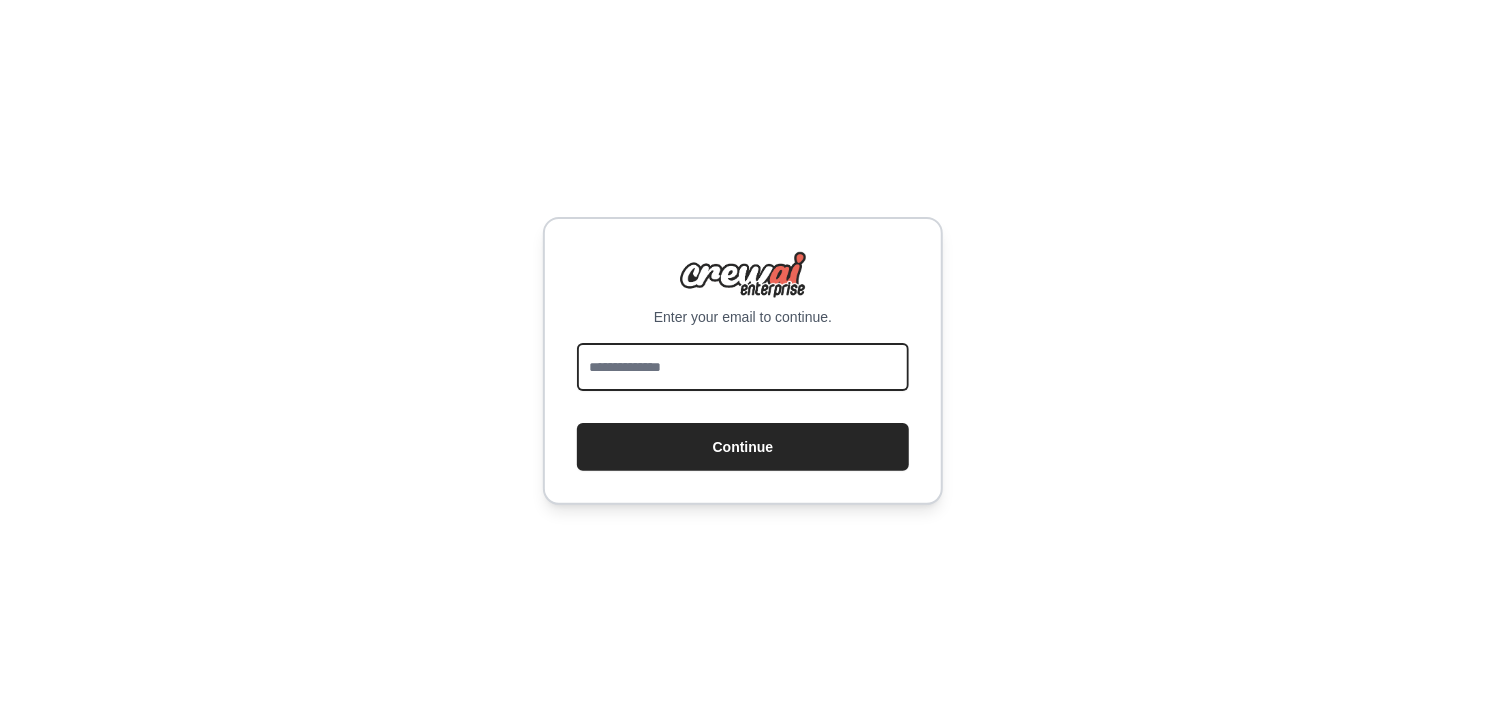 click at bounding box center [743, 367] 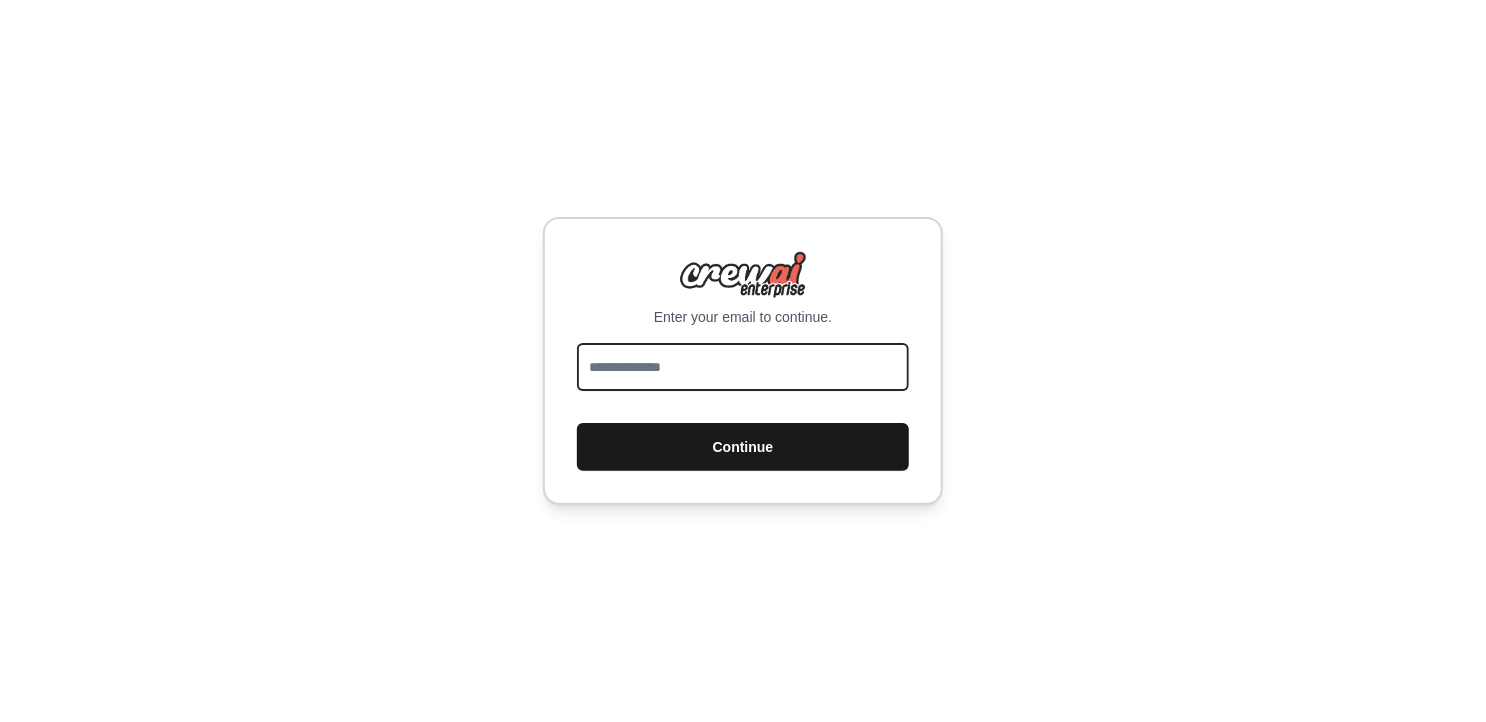 type on "**********" 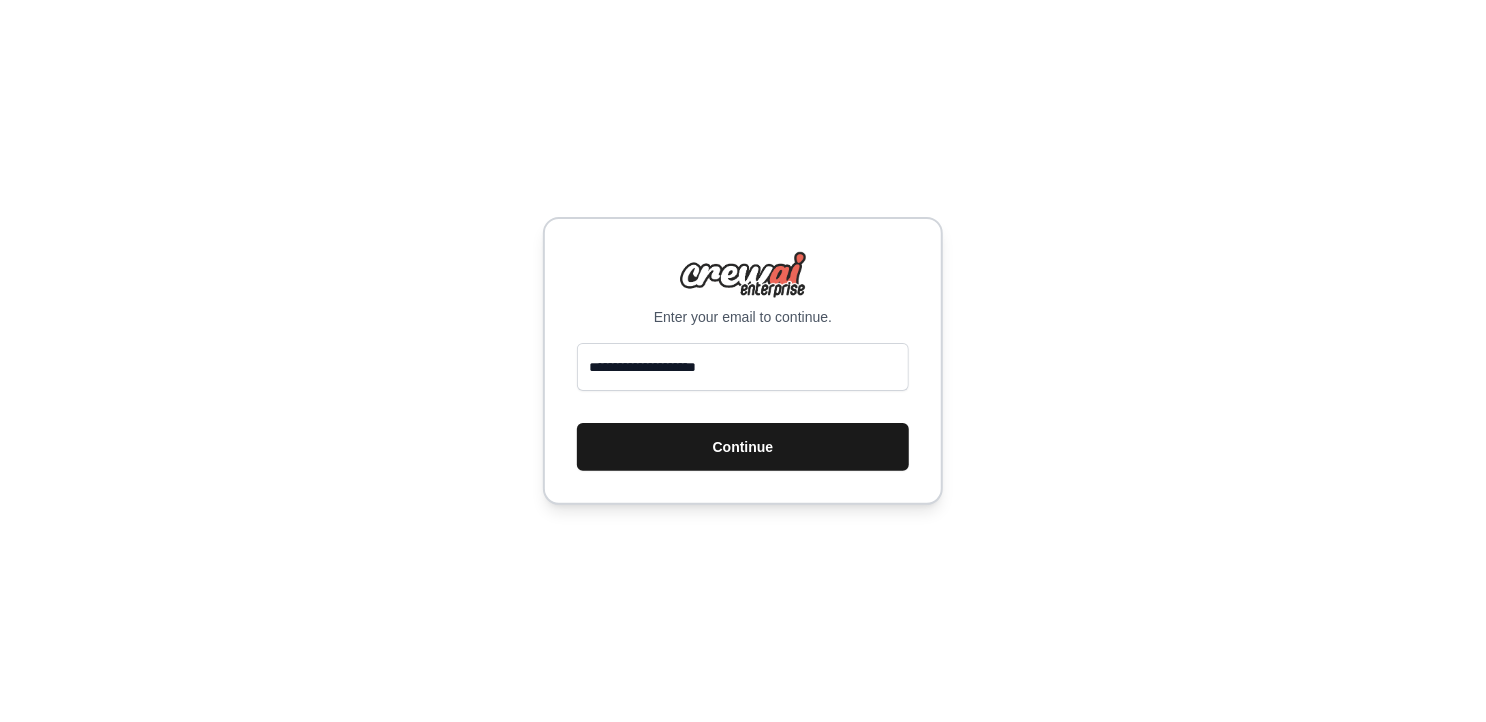click on "Continue" at bounding box center (743, 447) 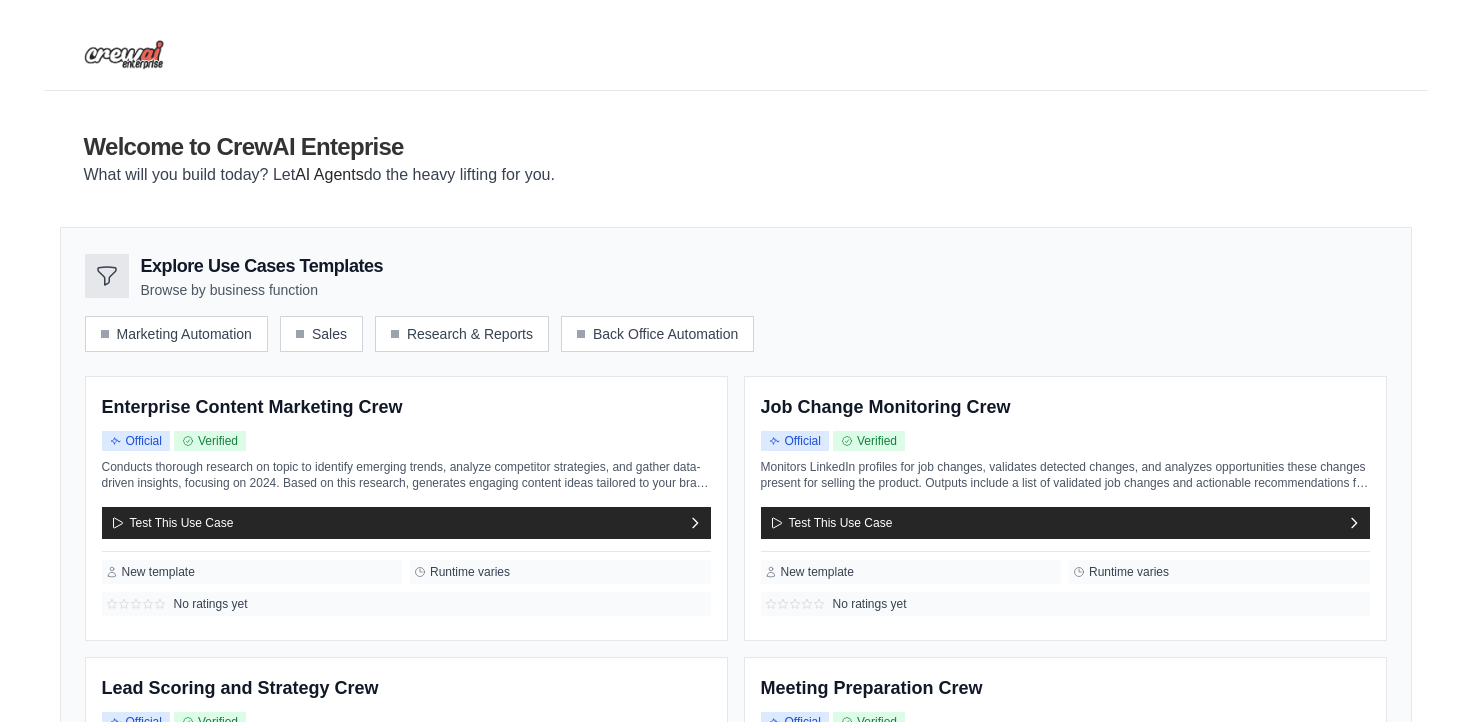 scroll, scrollTop: 0, scrollLeft: 0, axis: both 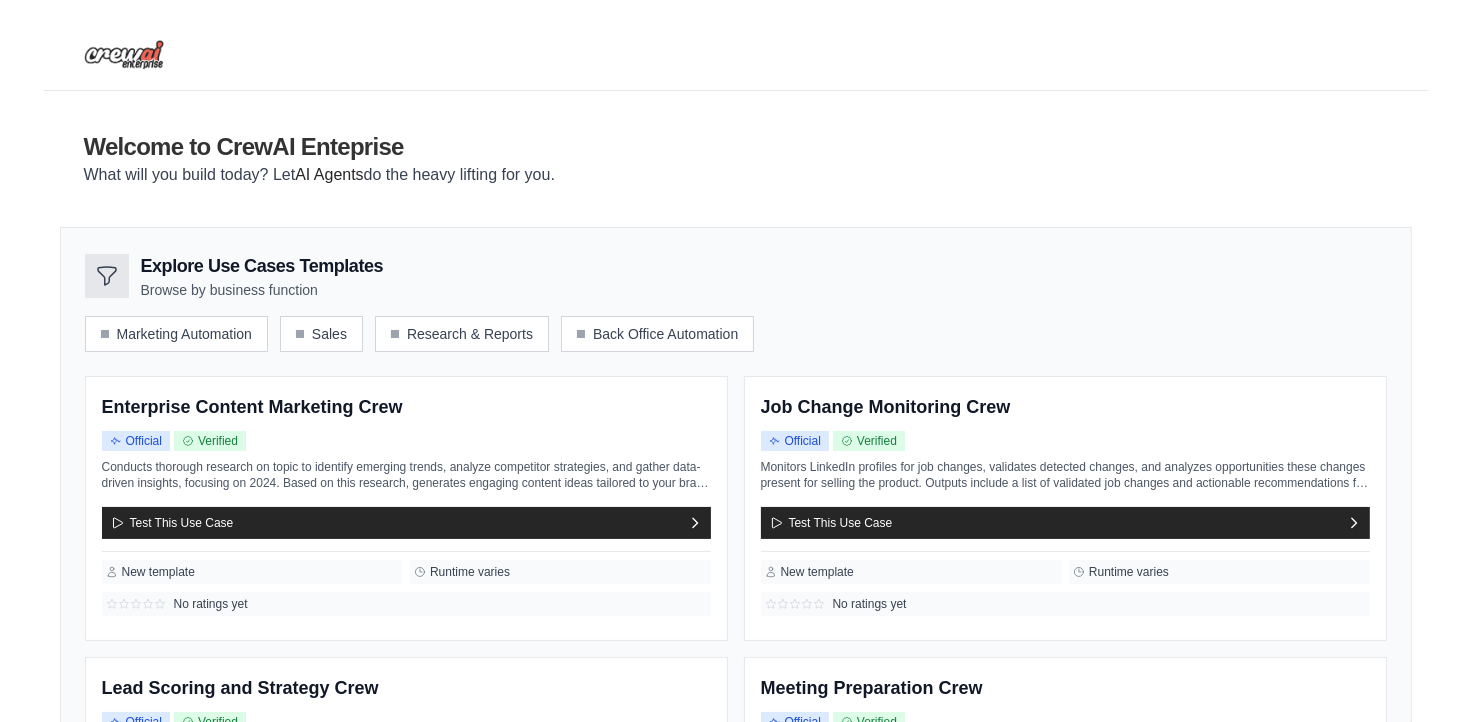 click at bounding box center (736, 55) 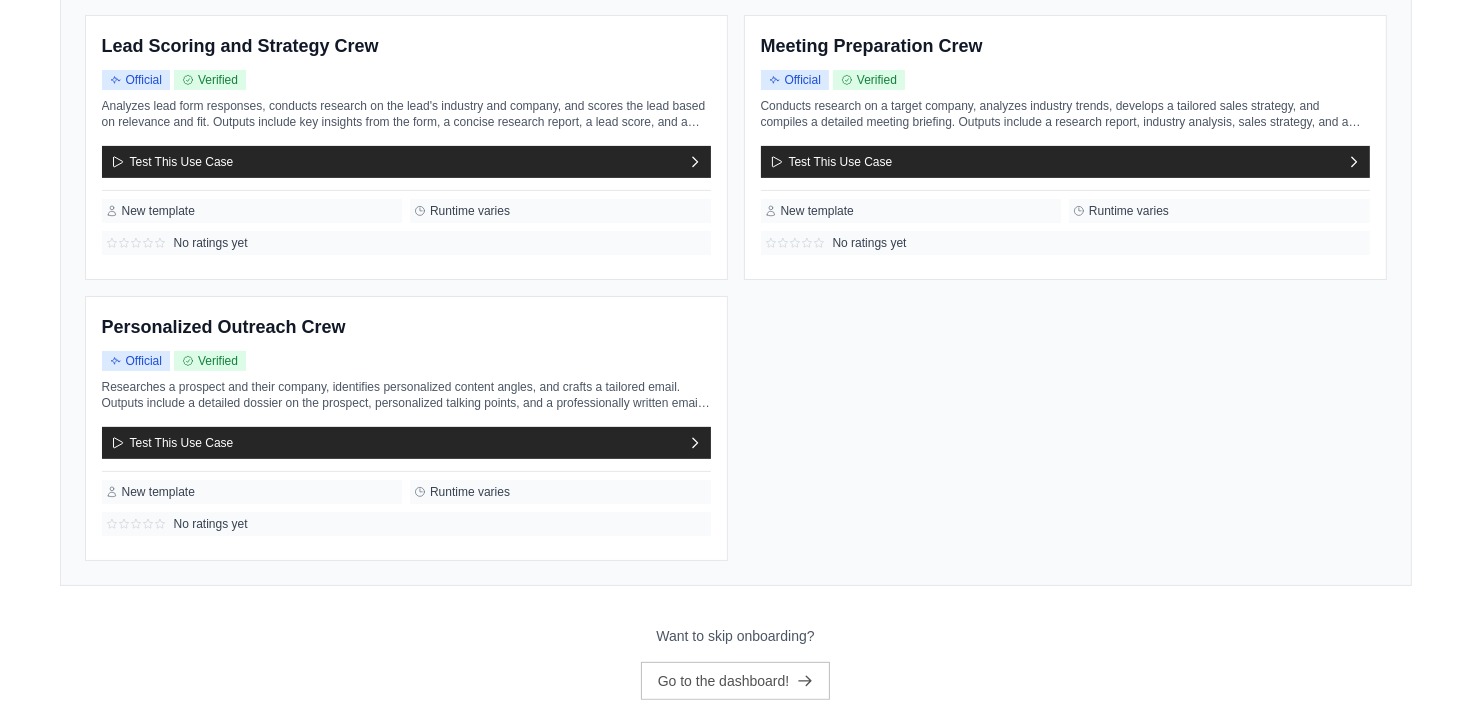 scroll, scrollTop: 676, scrollLeft: 0, axis: vertical 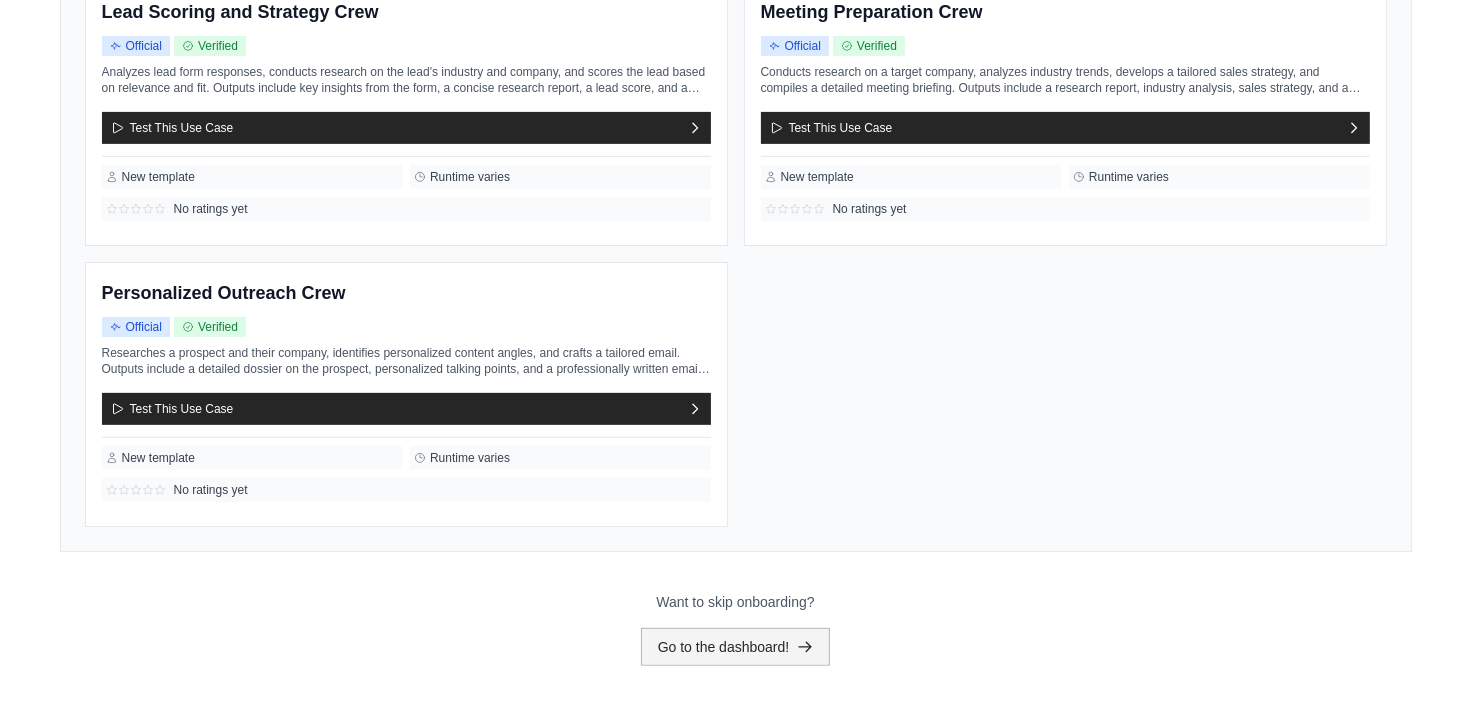 click on "Go to the dashboard!" at bounding box center (736, 647) 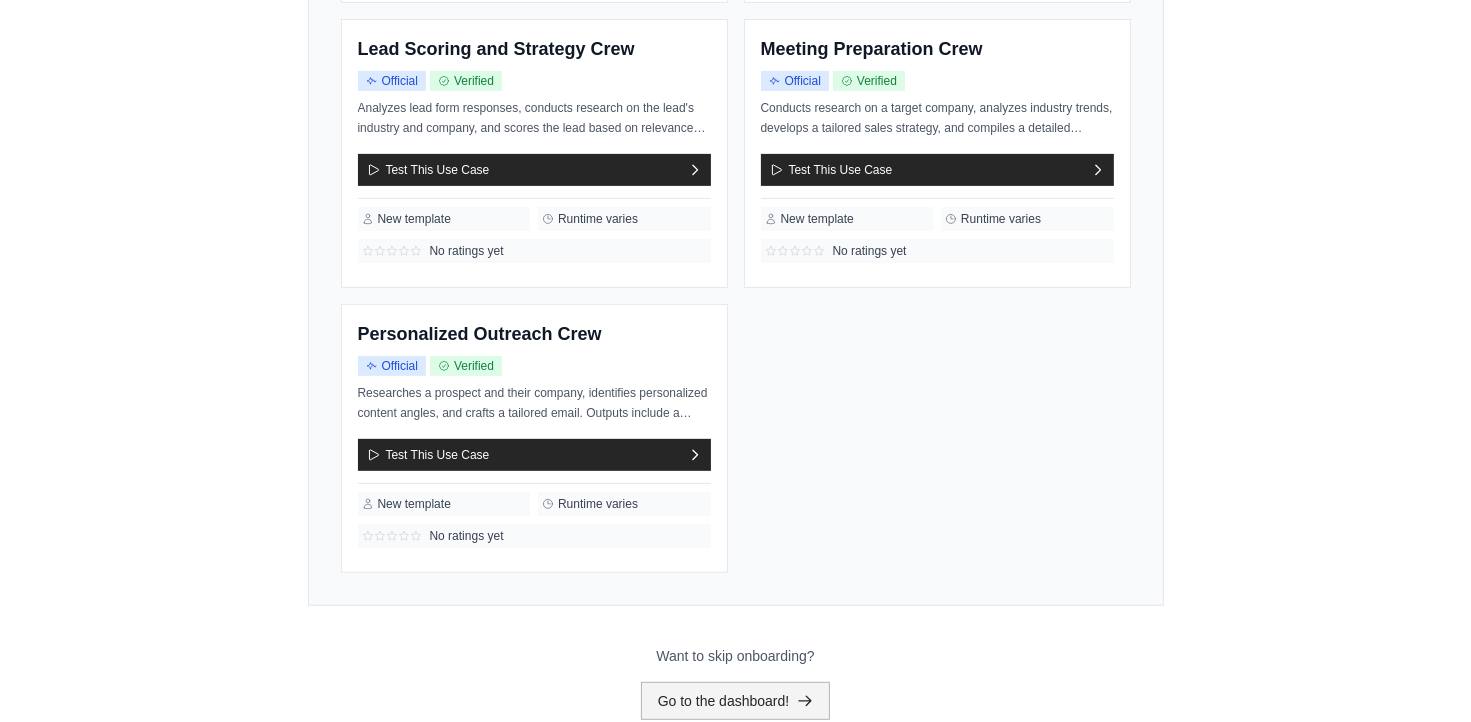 scroll, scrollTop: 0, scrollLeft: 0, axis: both 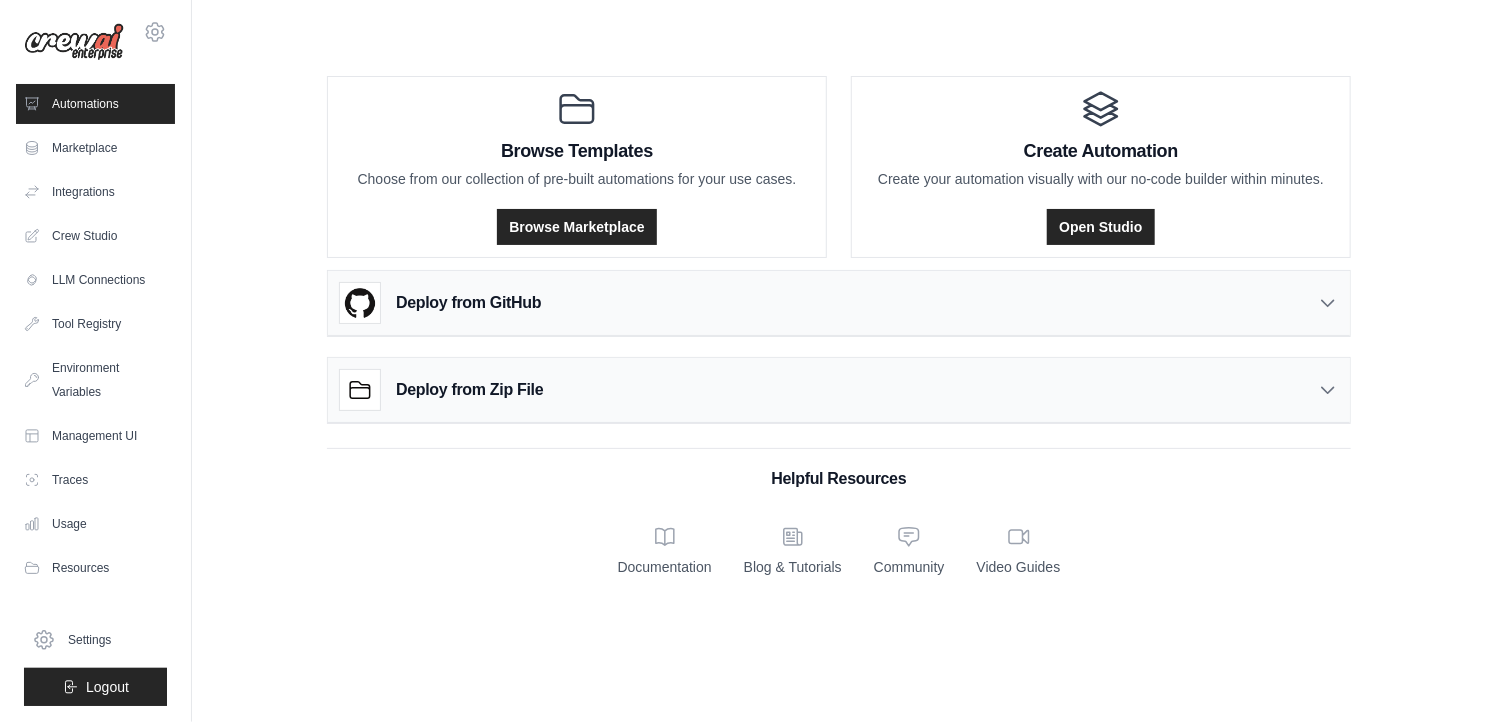 click on "Automations" at bounding box center (95, 104) 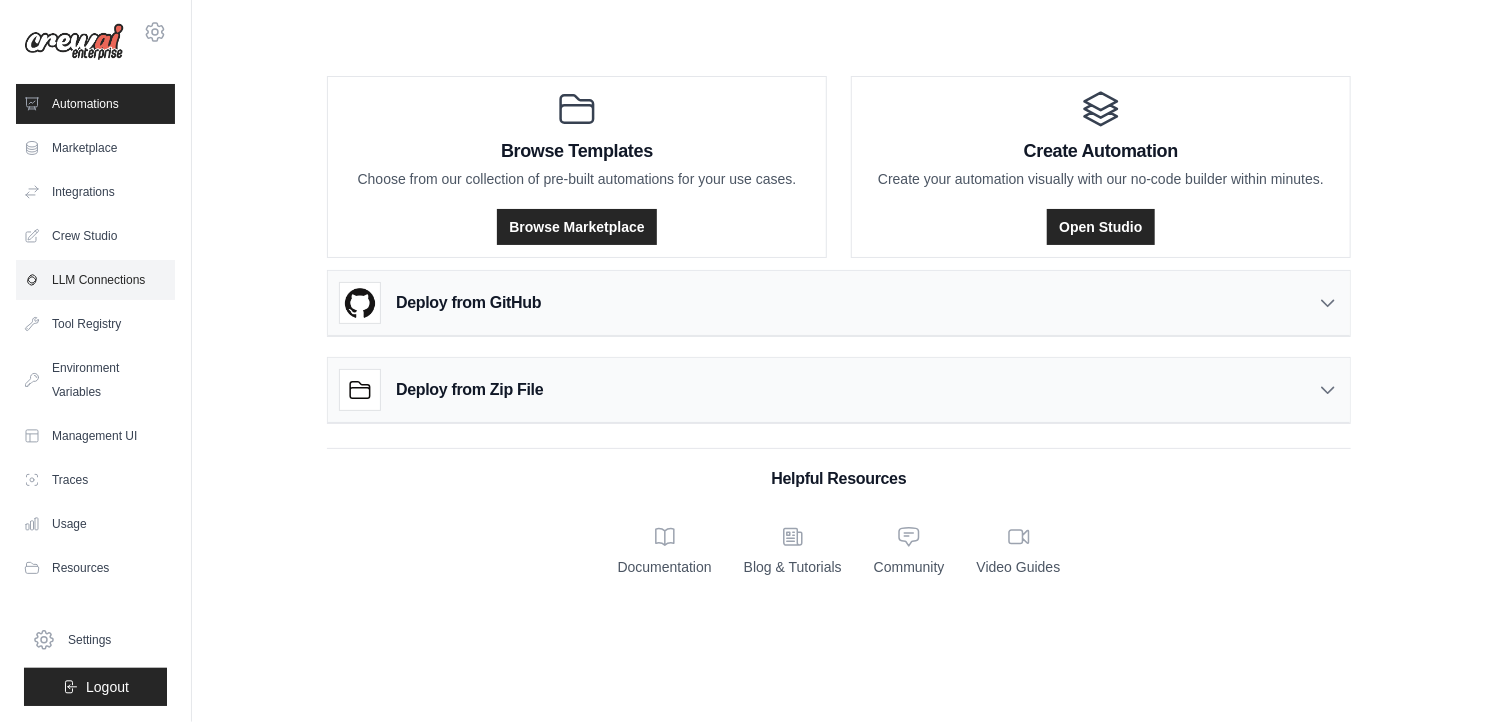 click on "LLM Connections" at bounding box center [95, 280] 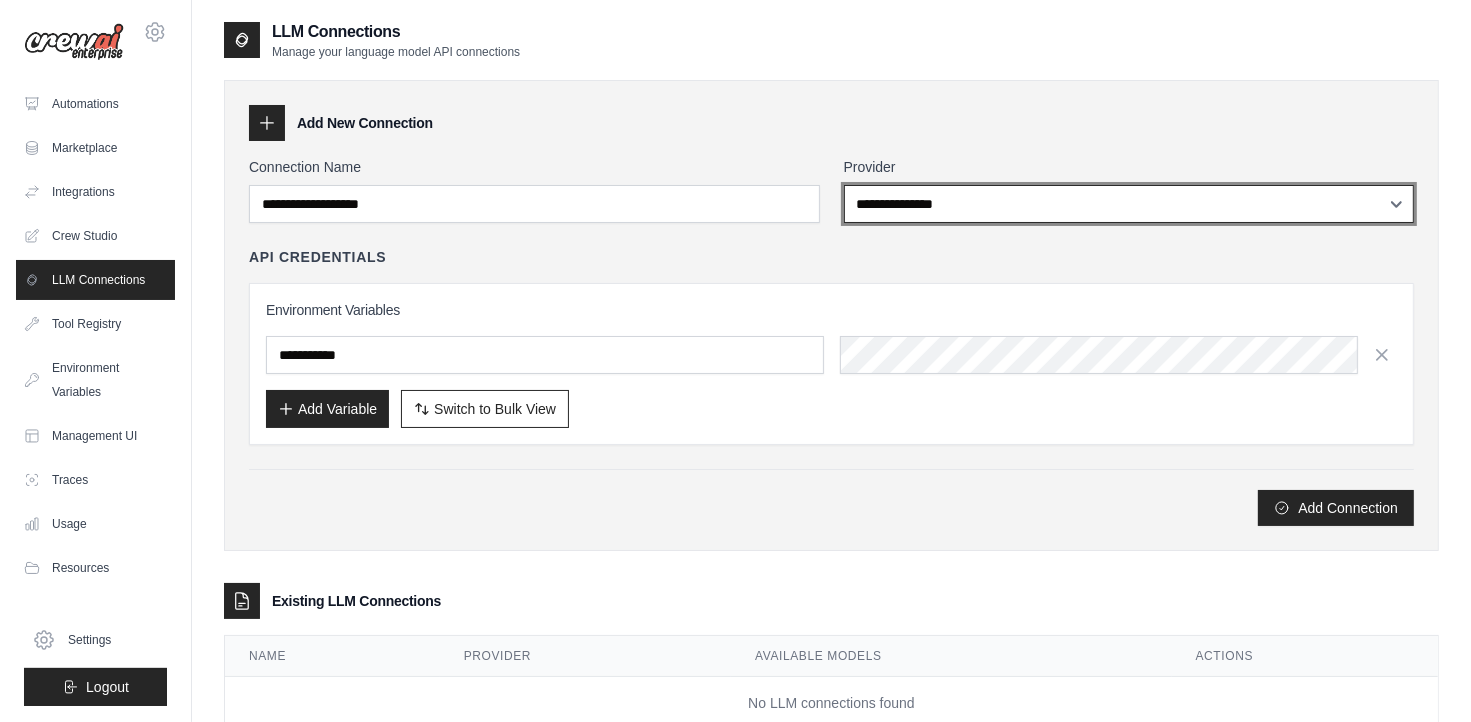 click on "**********" at bounding box center [1129, 204] 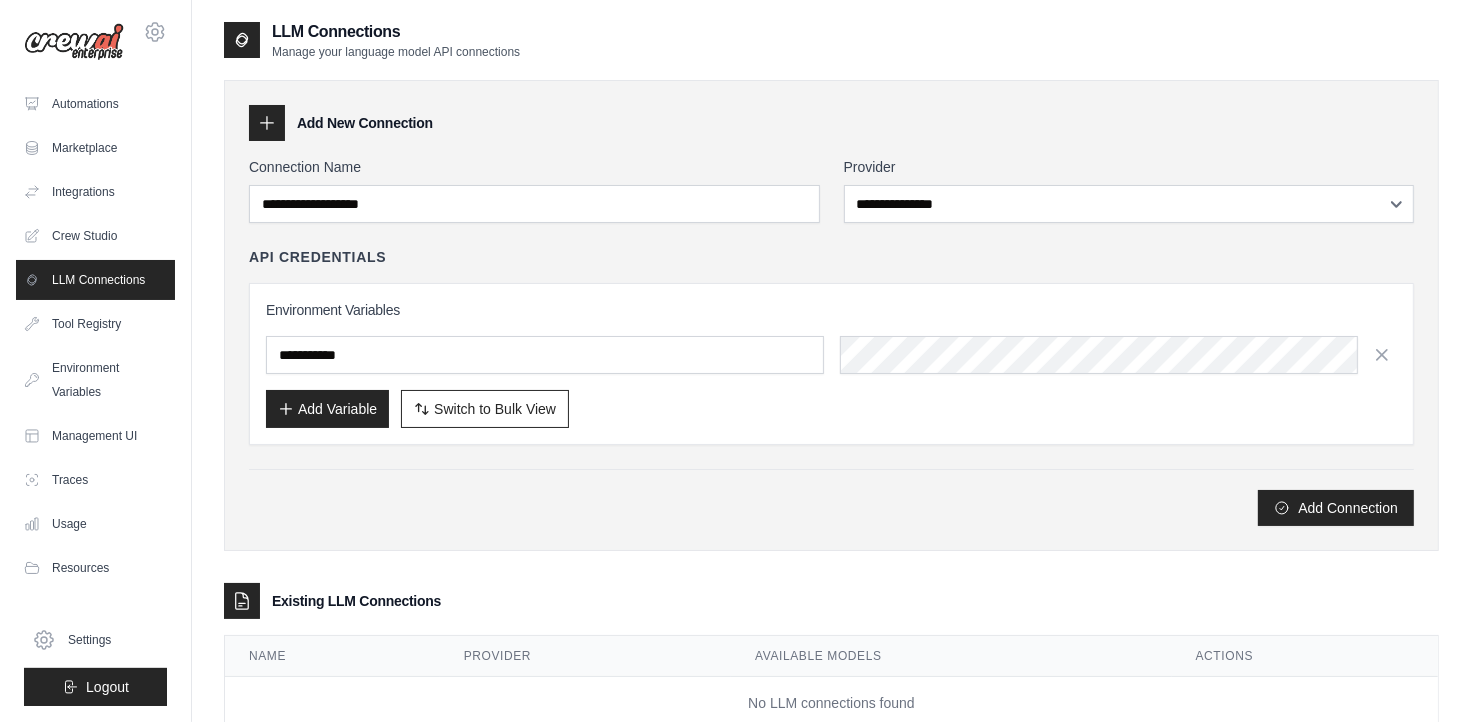 click 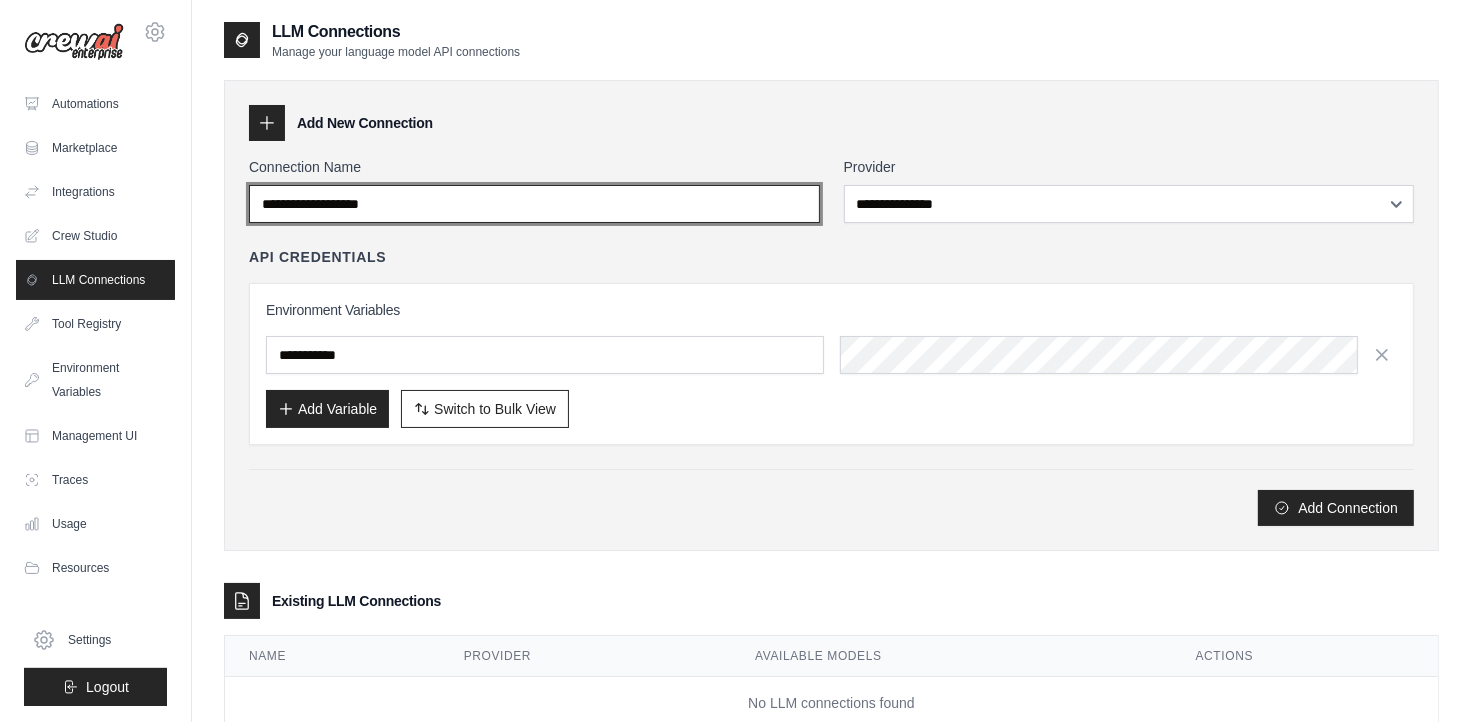 click on "Connection Name" at bounding box center [534, 204] 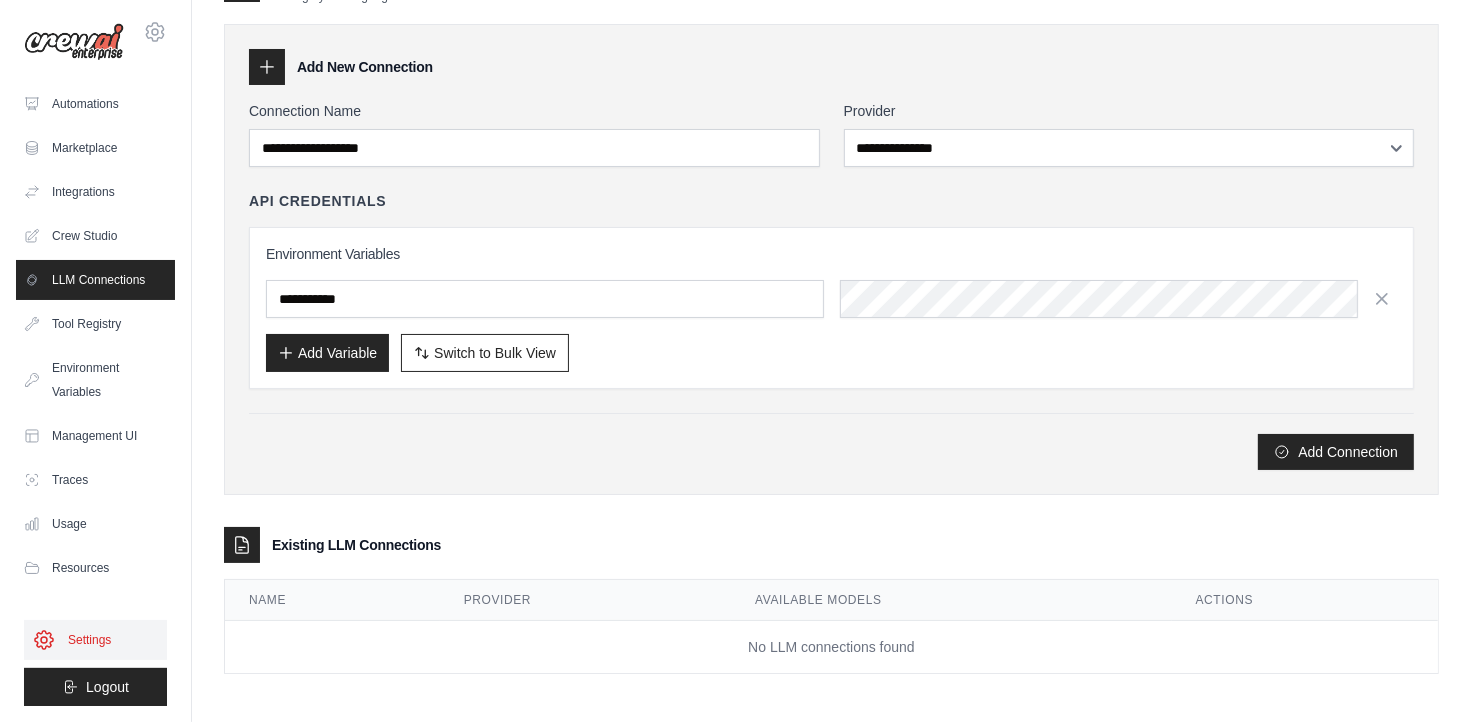 click on "Settings" at bounding box center [95, 640] 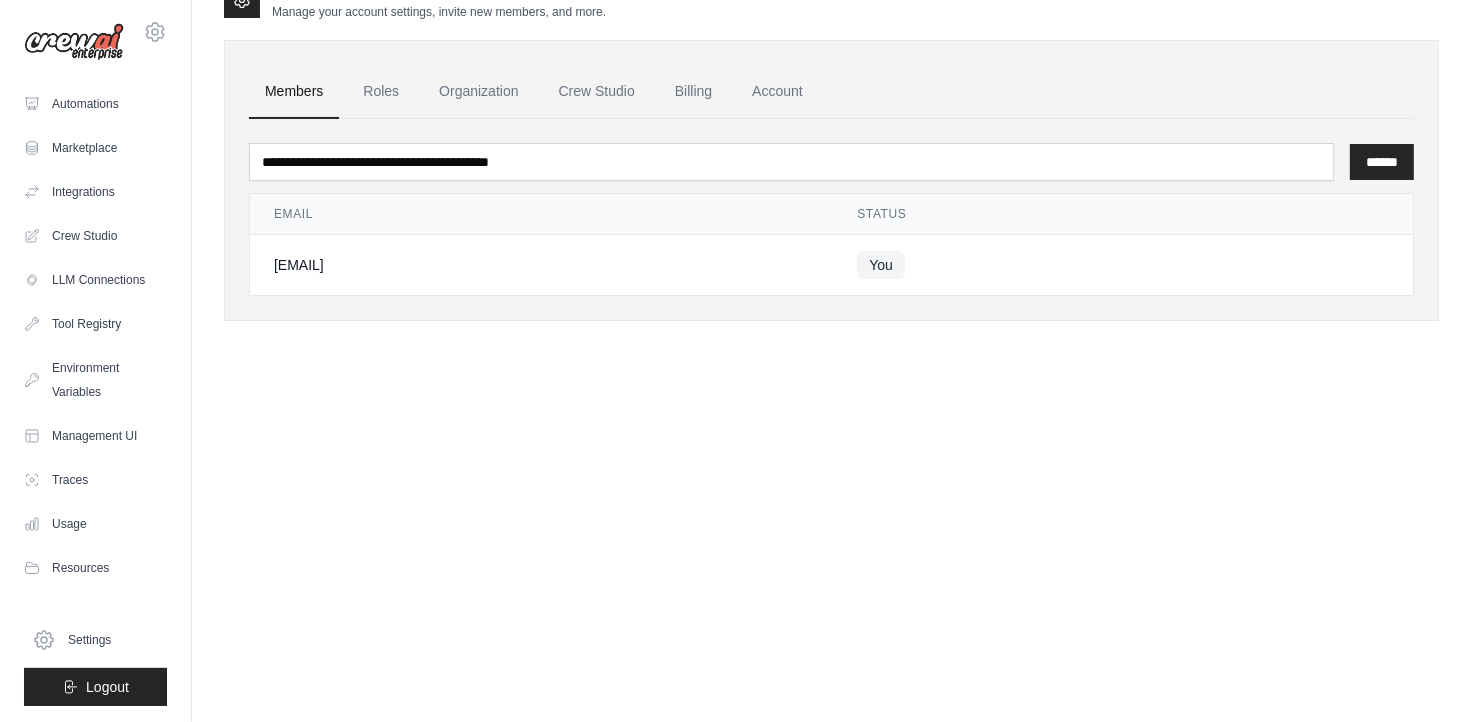 scroll, scrollTop: 0, scrollLeft: 0, axis: both 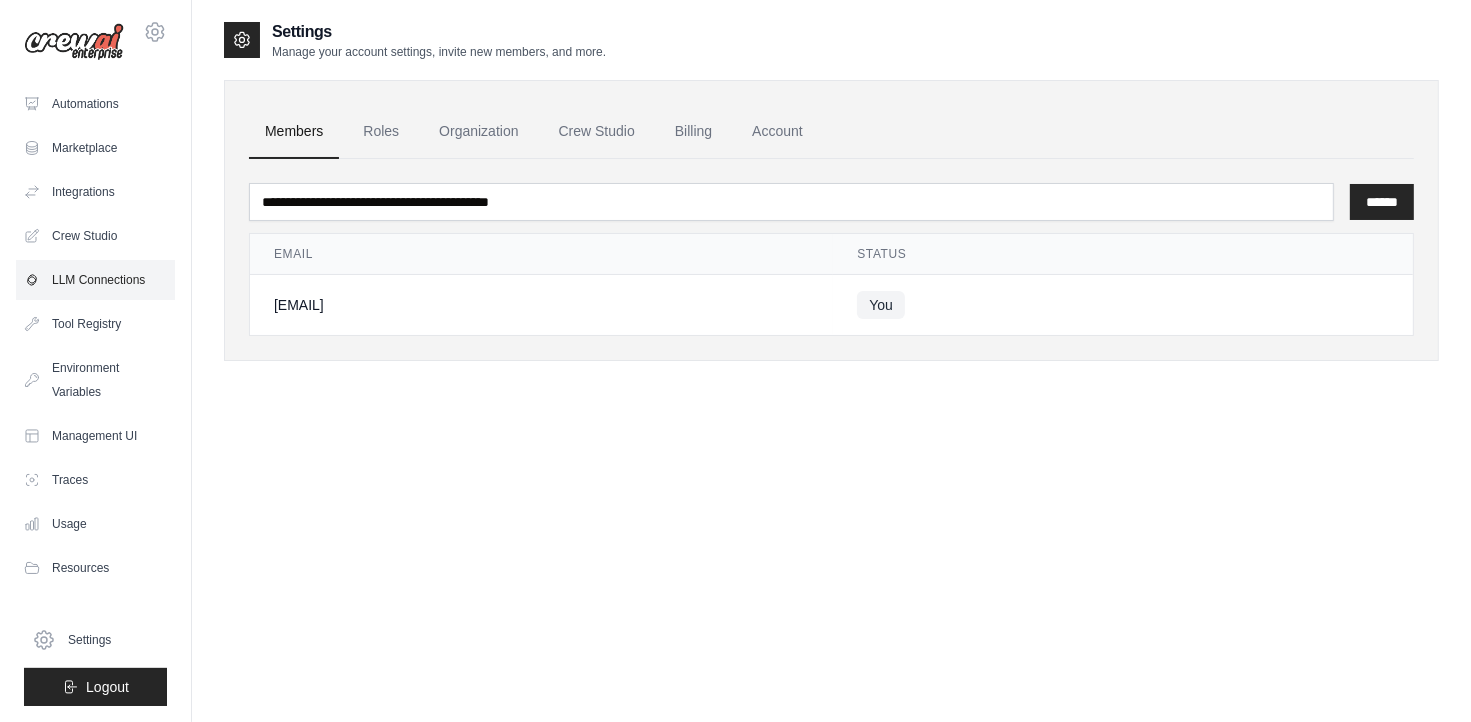 click on "LLM Connections" at bounding box center [95, 280] 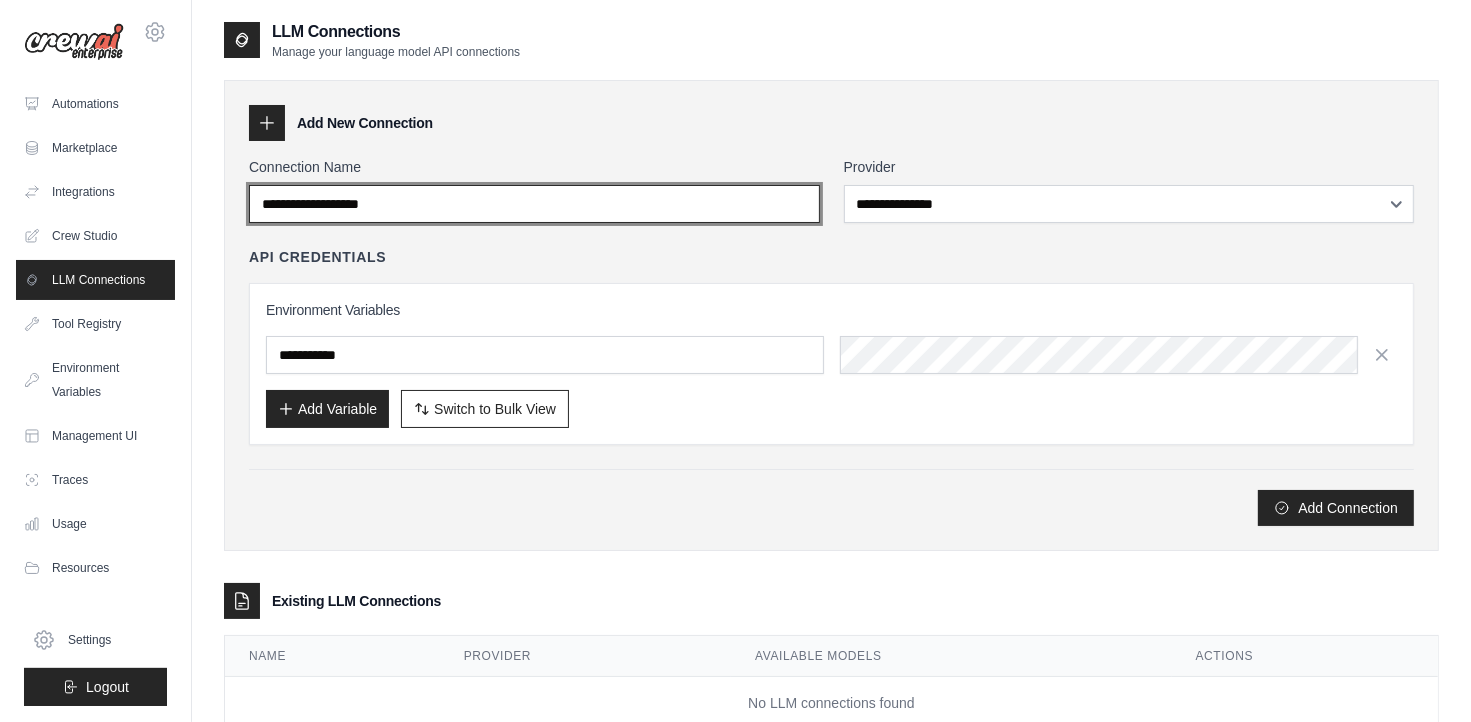 click on "Connection Name" at bounding box center [534, 204] 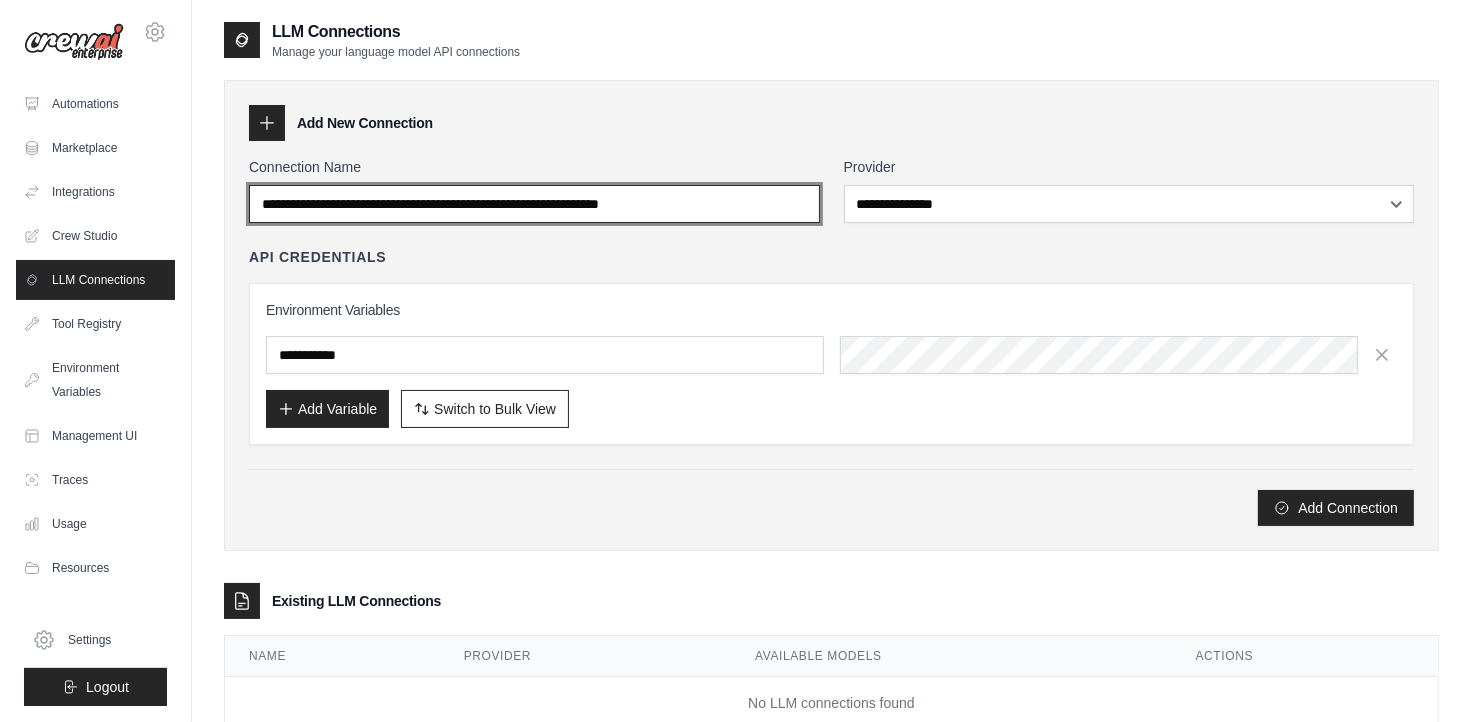 type on "**********" 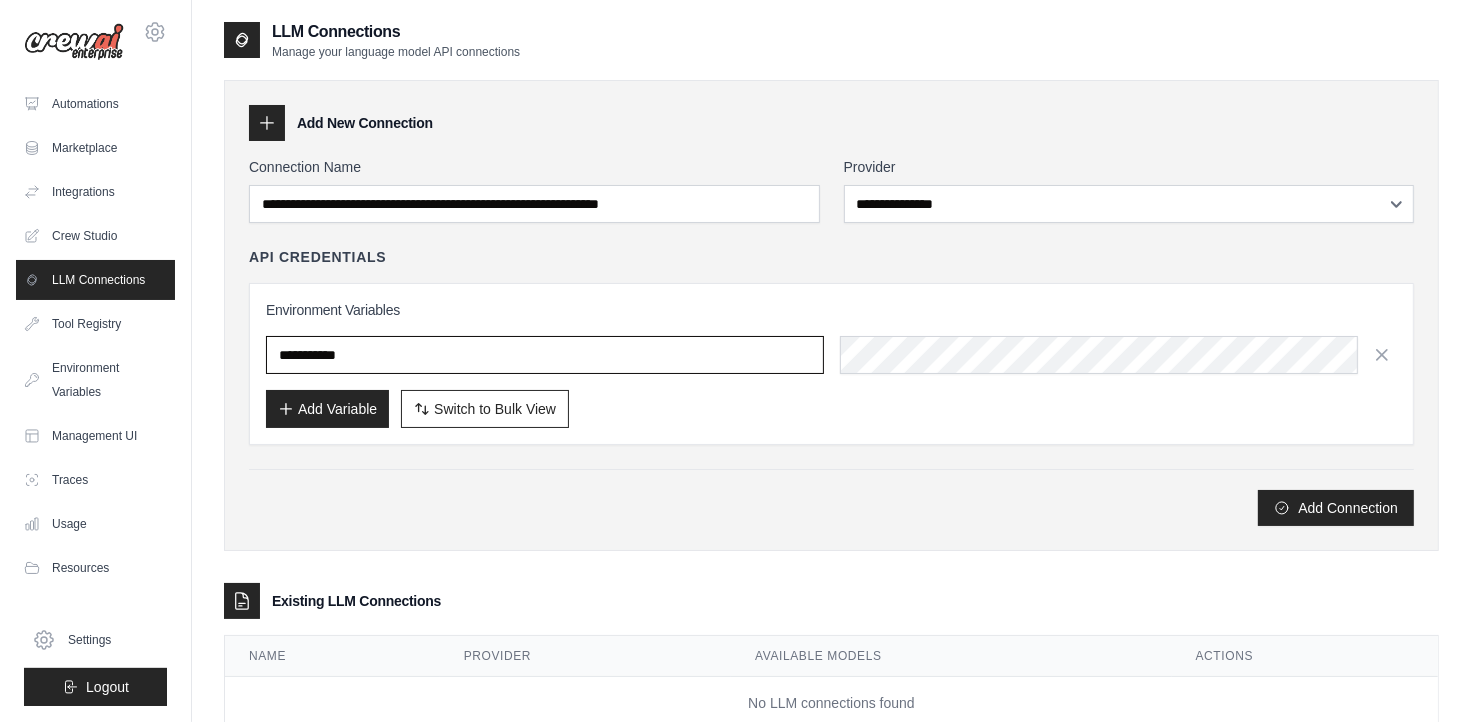 click at bounding box center [545, 355] 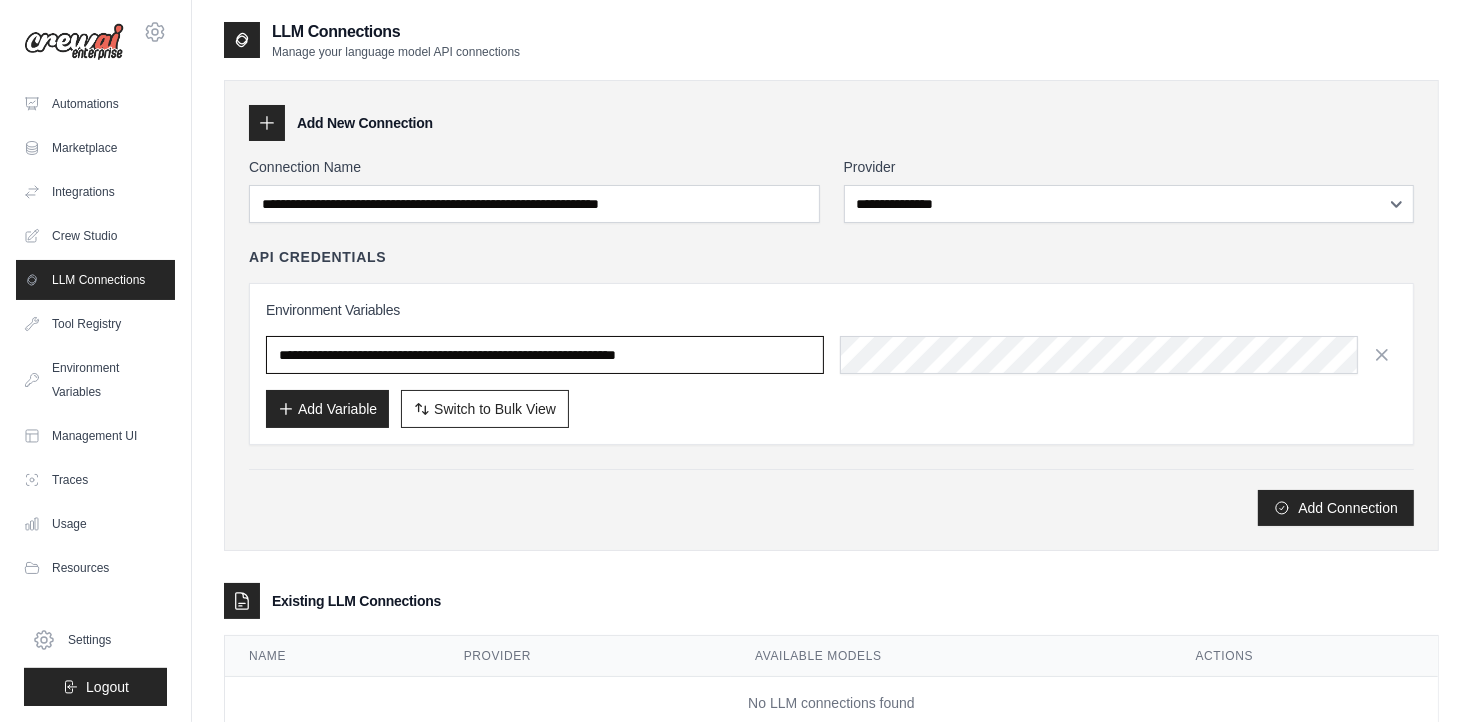 type on "**********" 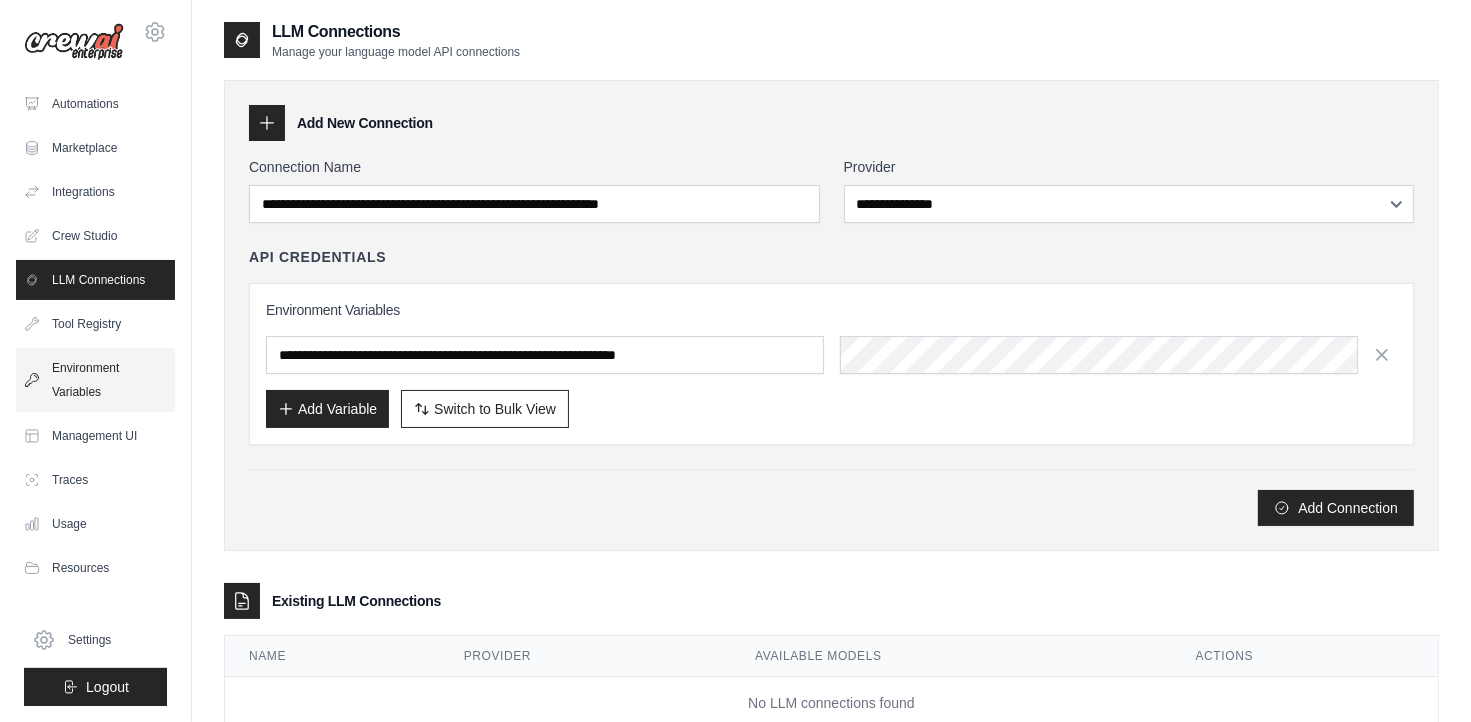 click on "Environment Variables" at bounding box center (95, 380) 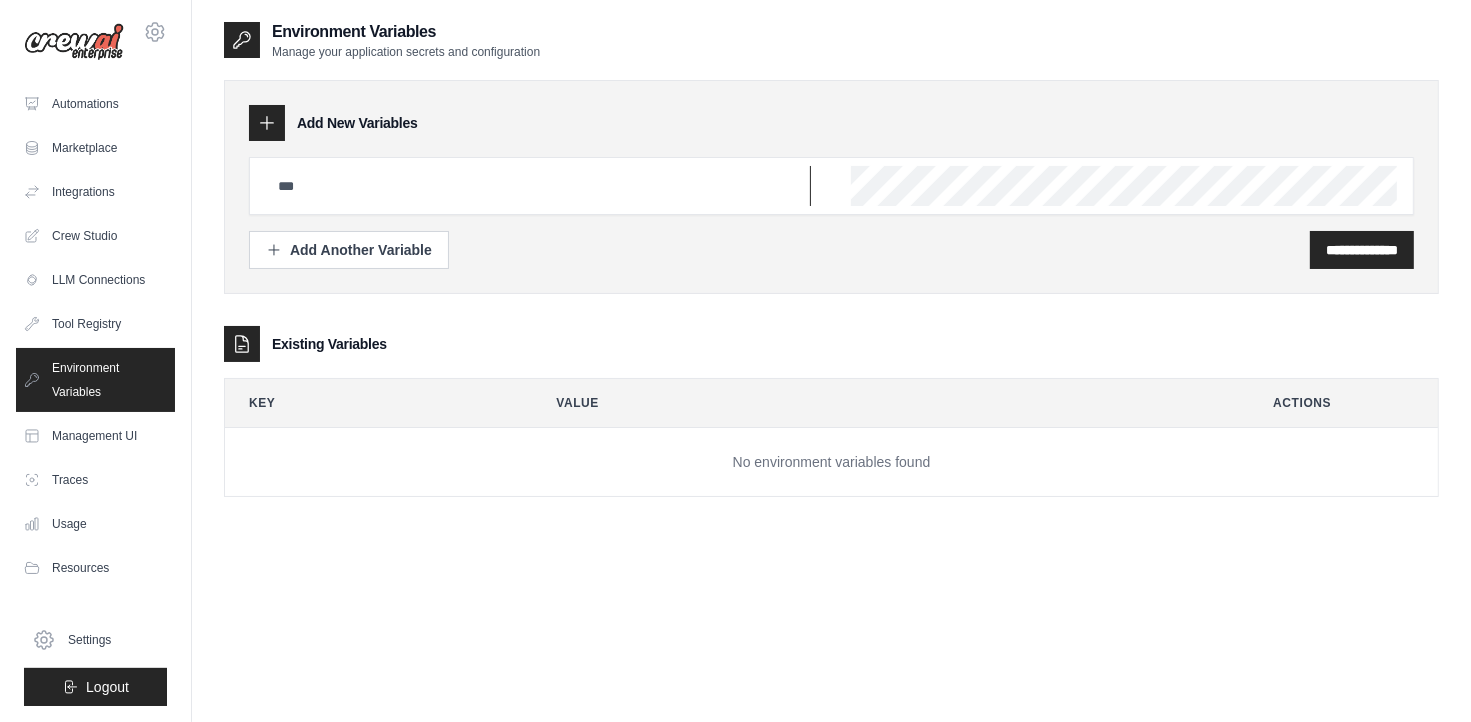 click at bounding box center [538, 186] 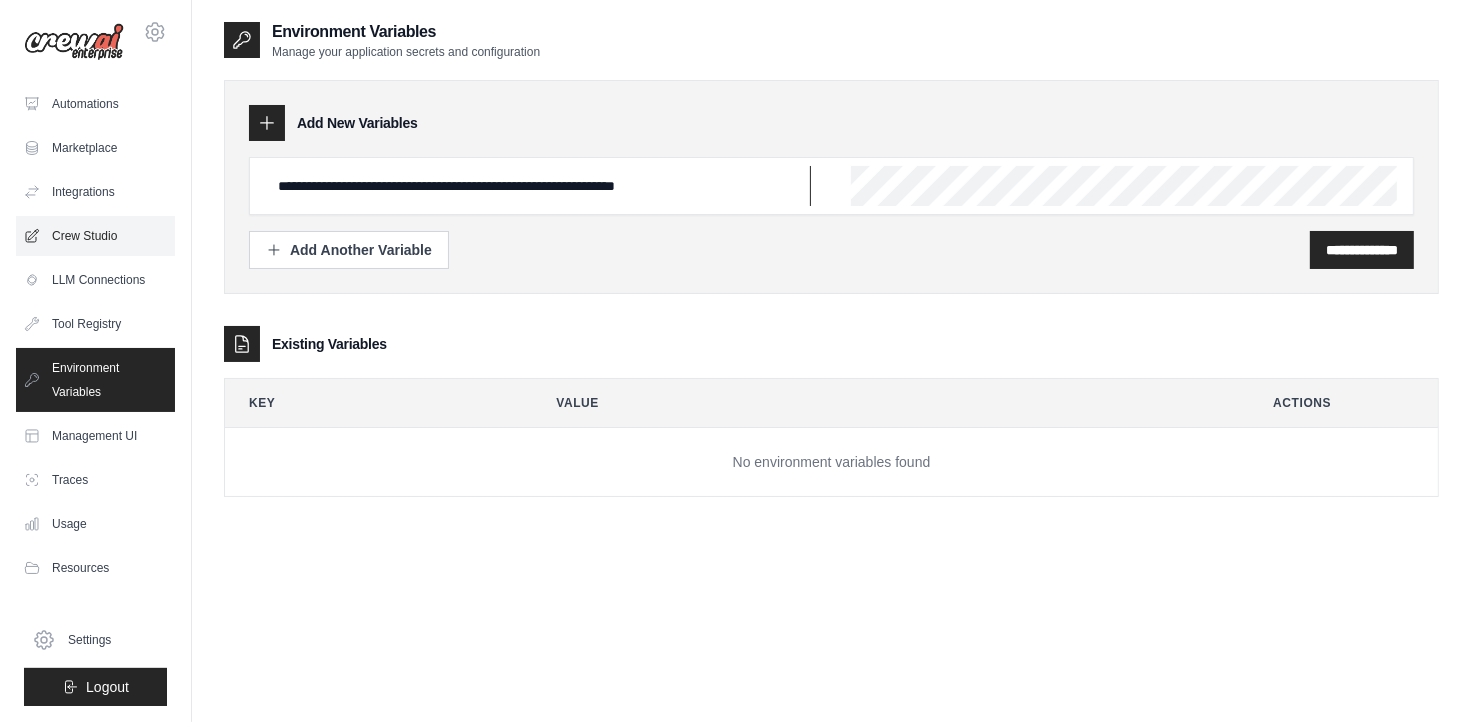 type on "**********" 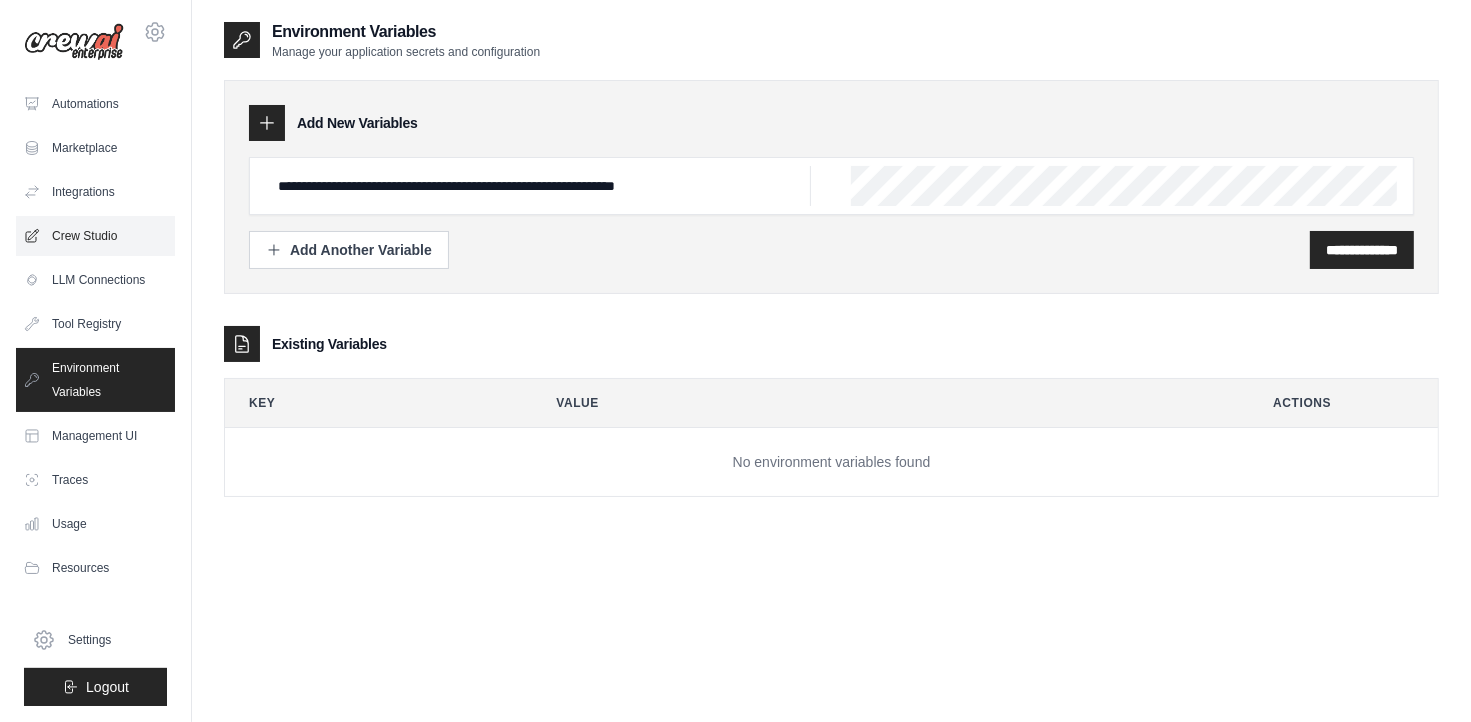click on "Crew Studio" at bounding box center (95, 236) 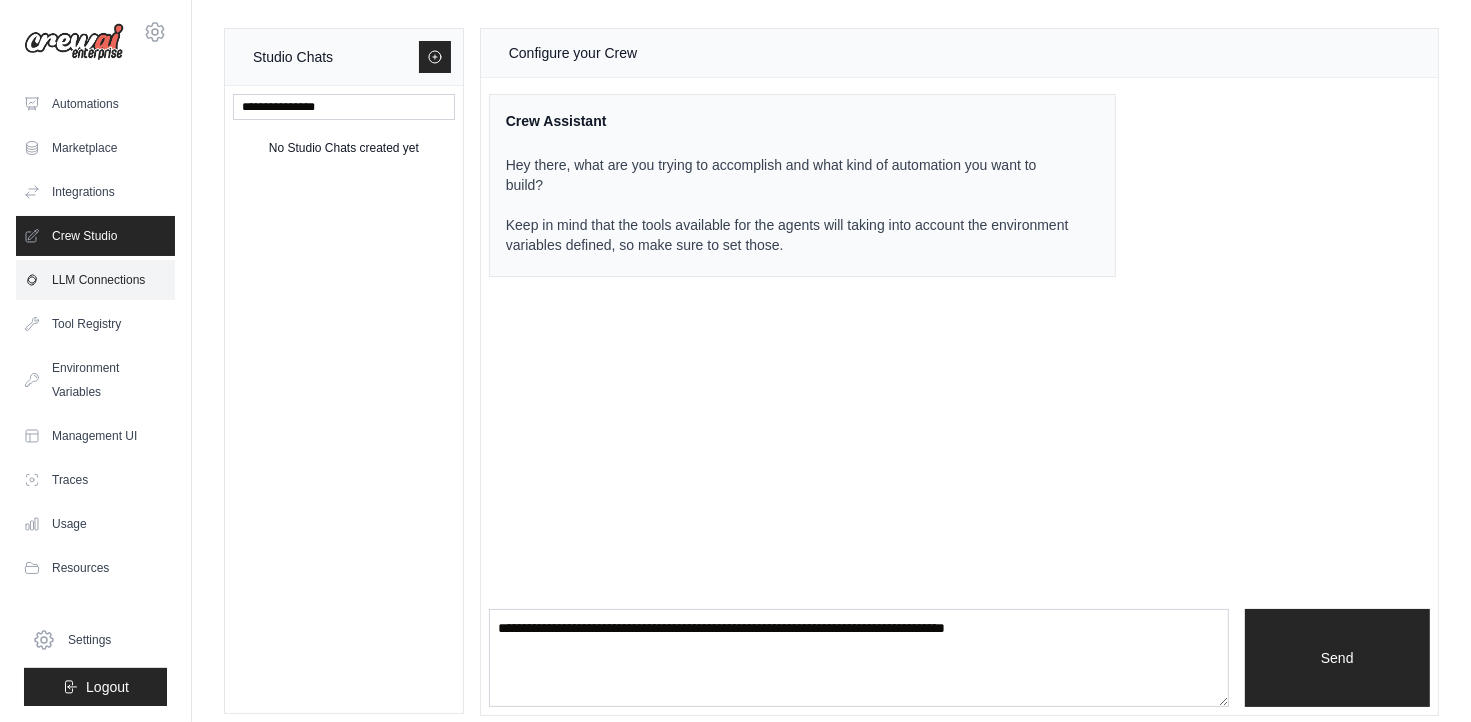 click on "LLM Connections" at bounding box center (95, 280) 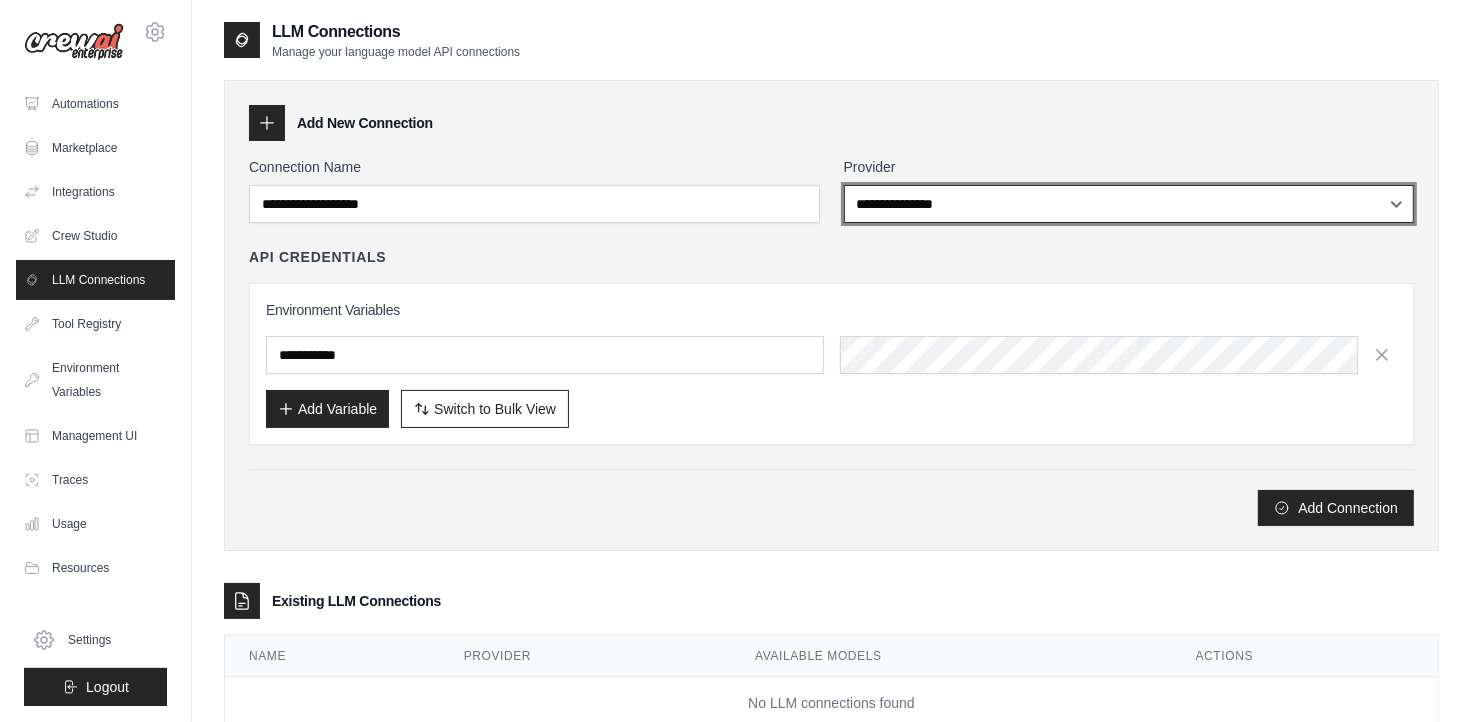click on "**********" at bounding box center [1129, 204] 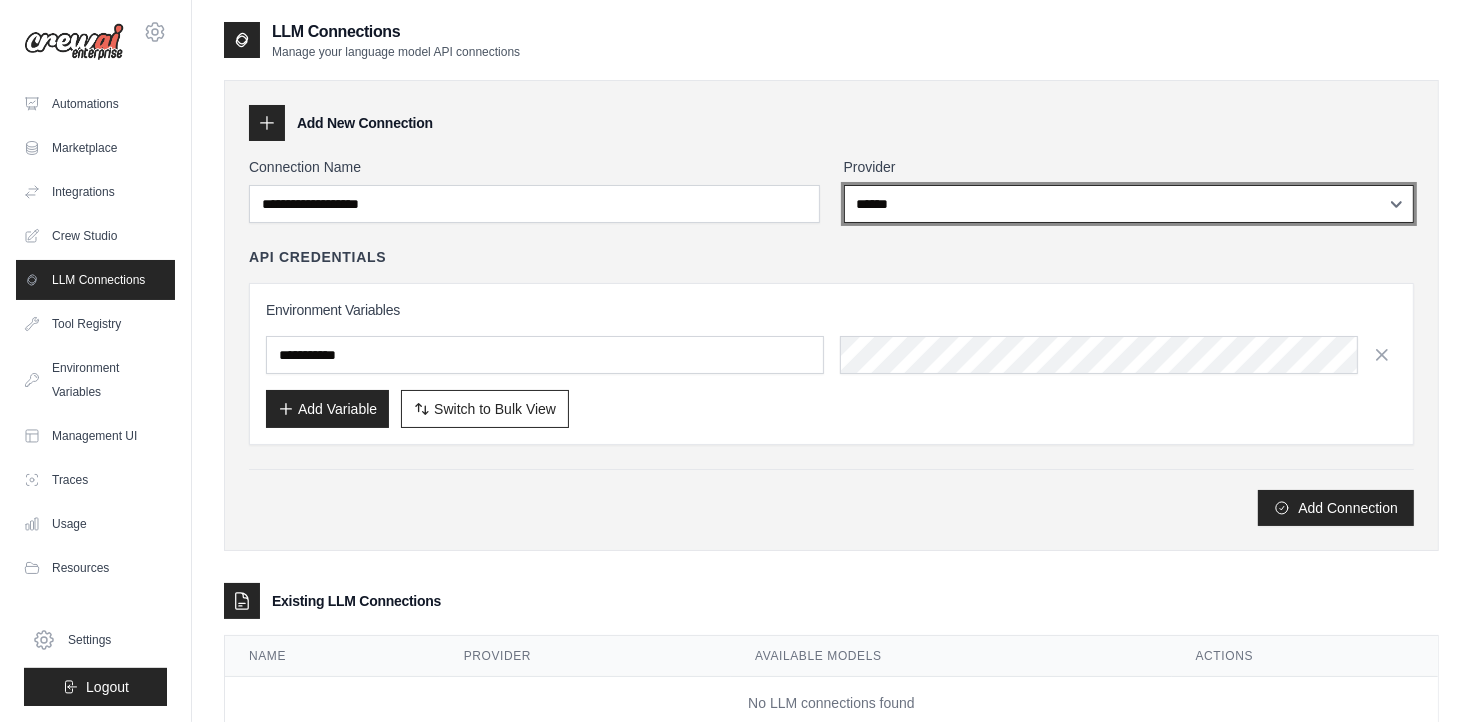 click on "**********" at bounding box center (1129, 204) 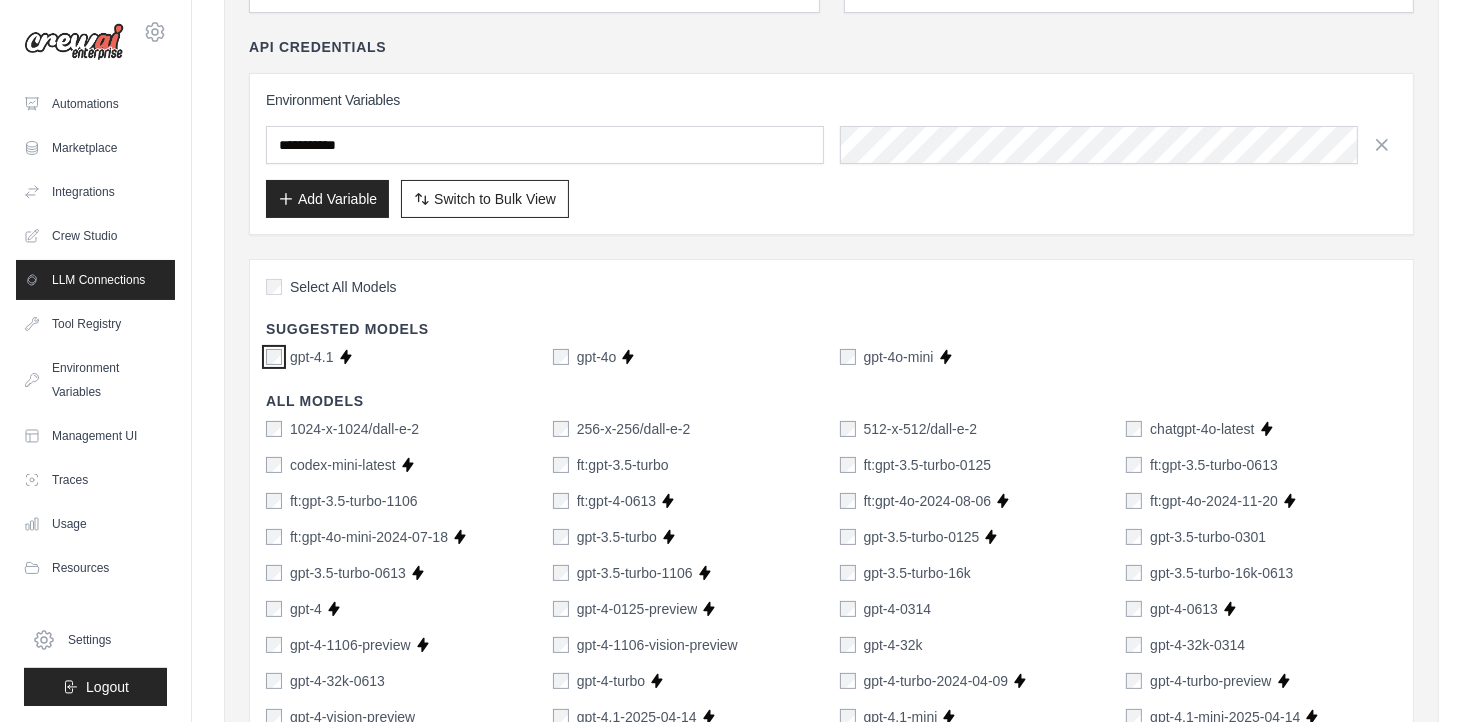 scroll, scrollTop: 212, scrollLeft: 0, axis: vertical 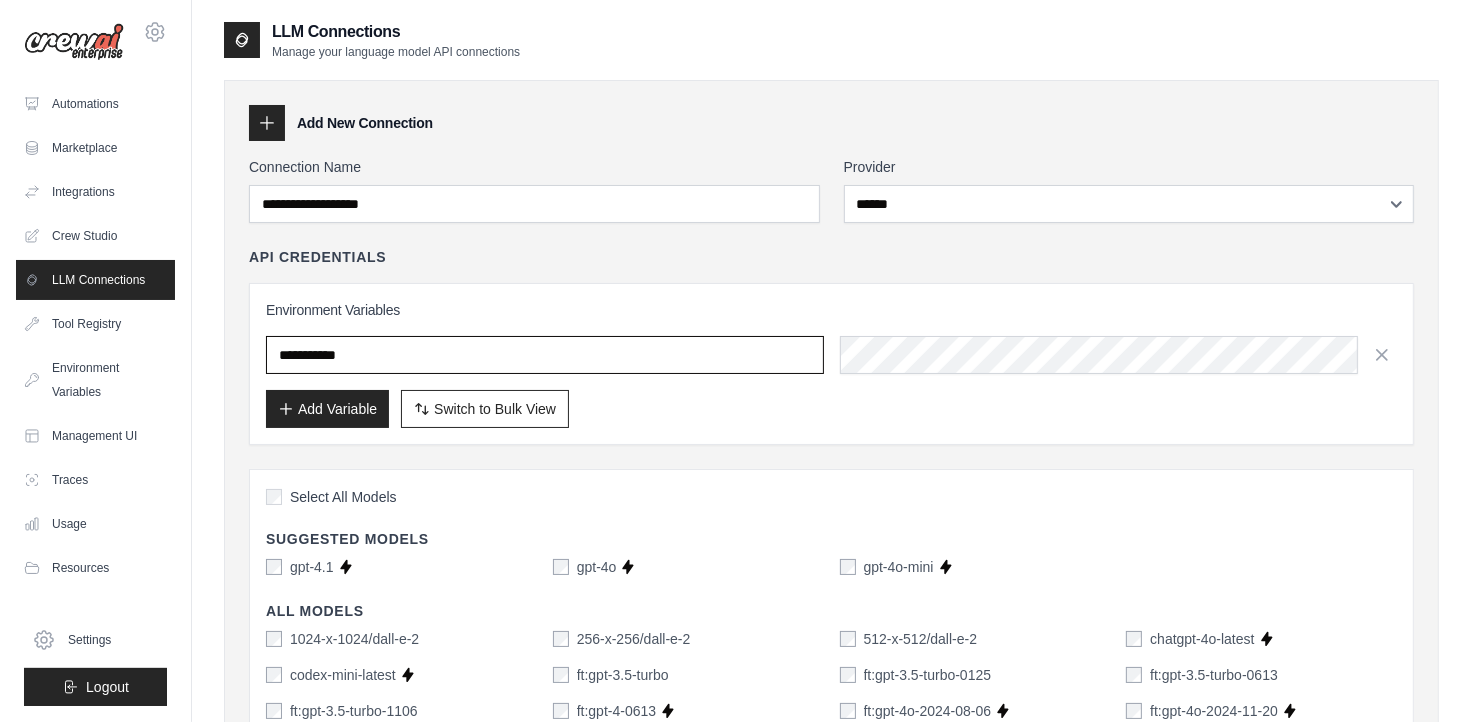 click at bounding box center [545, 355] 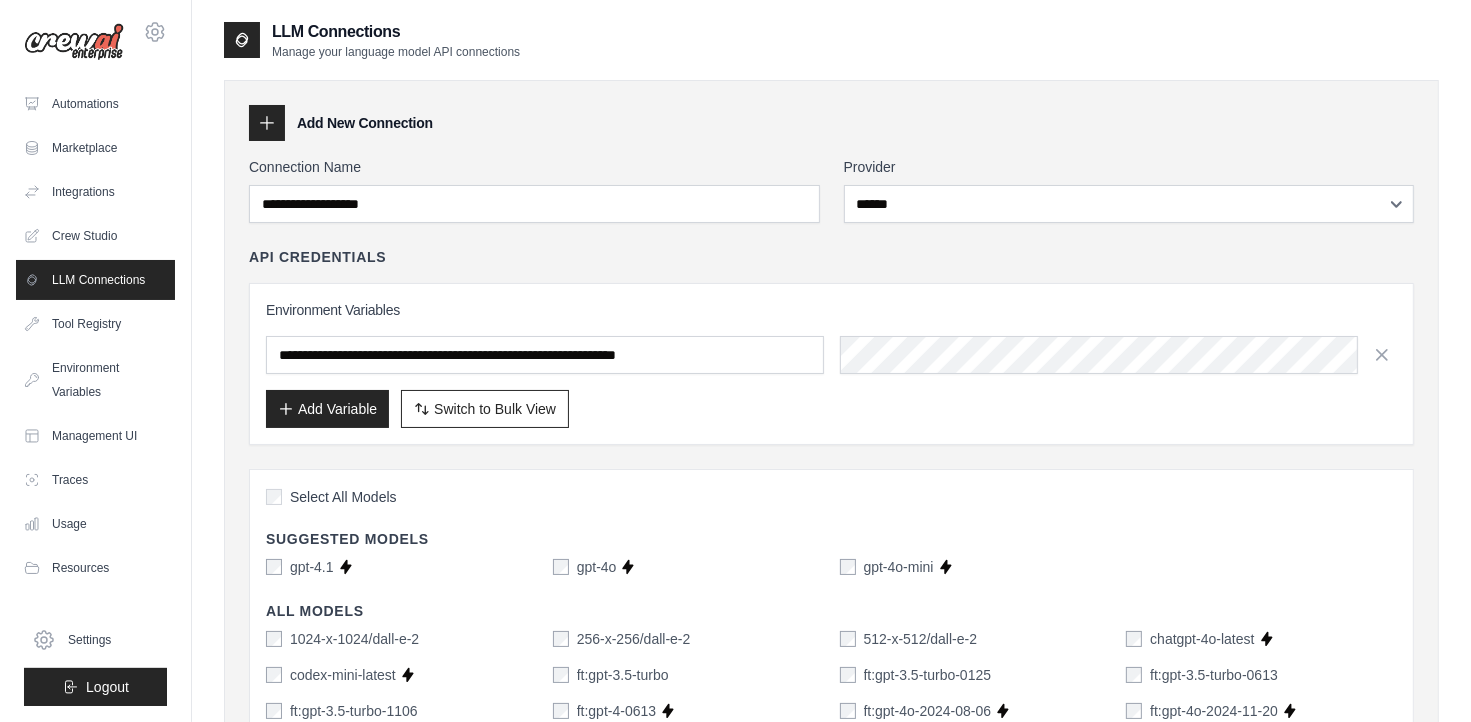 drag, startPoint x: 1460, startPoint y: 143, endPoint x: 1480, endPoint y: 216, distance: 75.690155 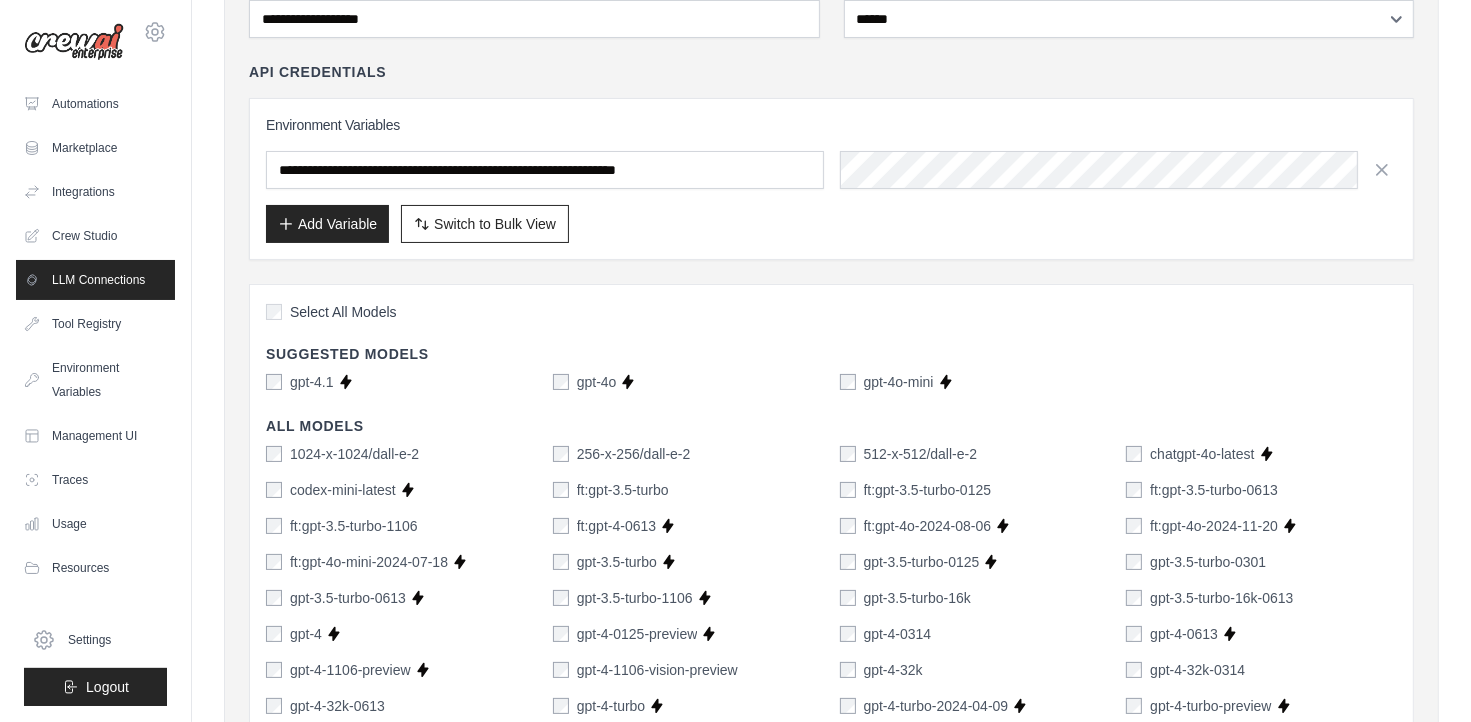 scroll, scrollTop: 180, scrollLeft: 0, axis: vertical 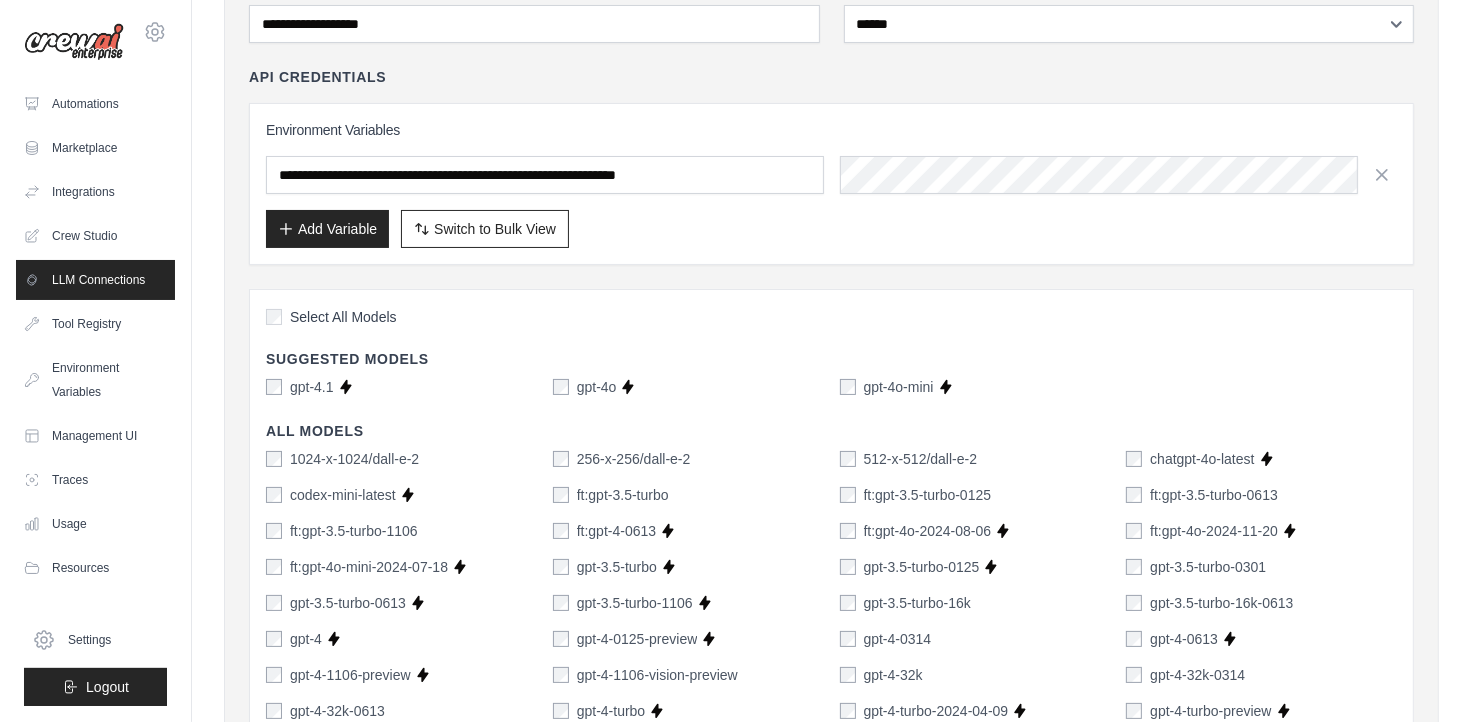 click on "Add Variable" at bounding box center (327, 229) 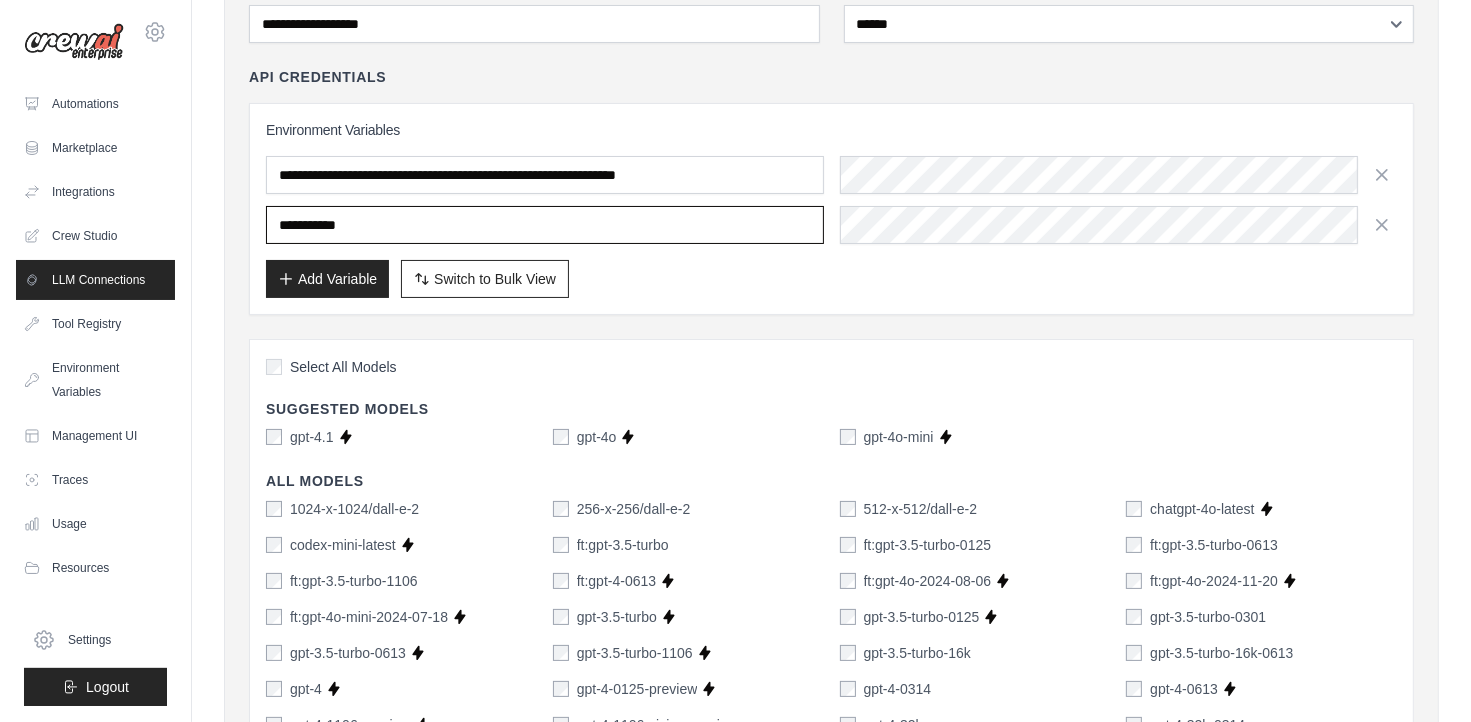 click at bounding box center (545, 225) 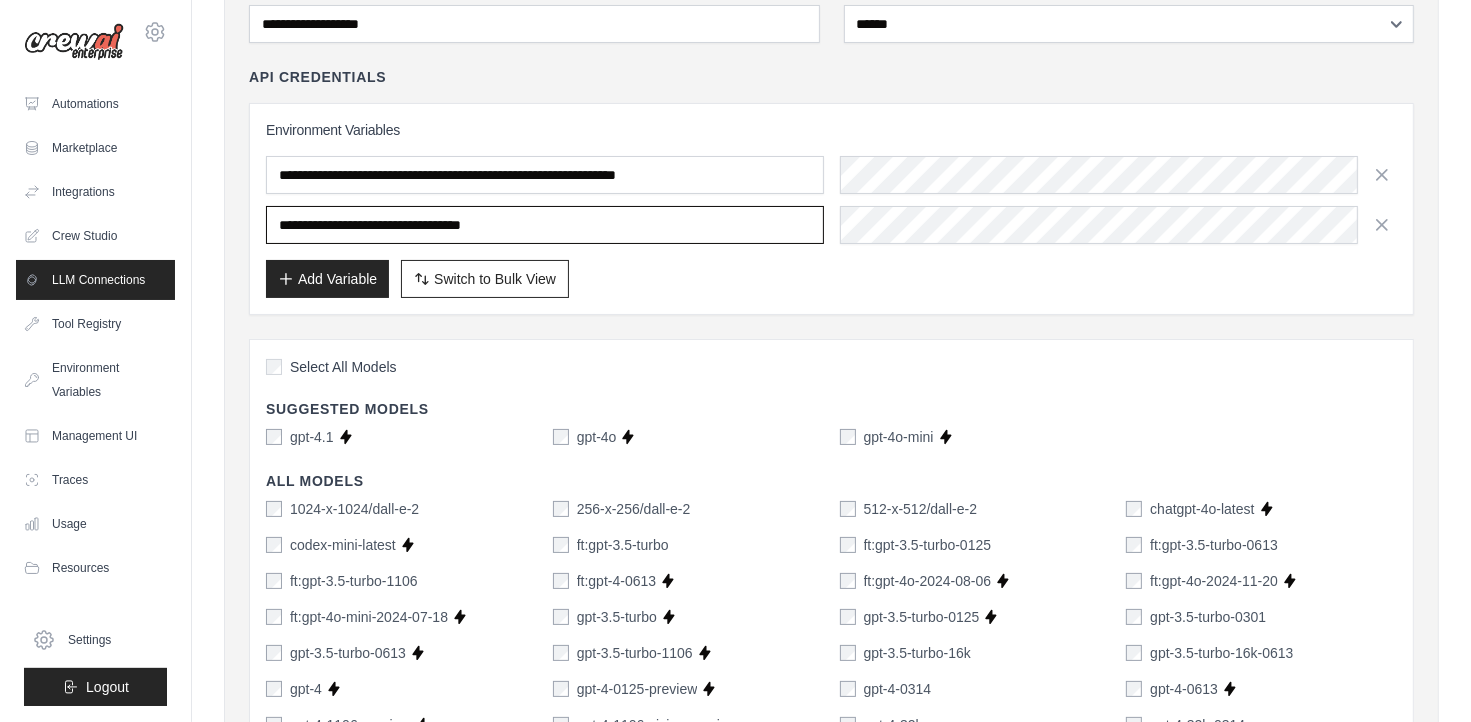 type on "**********" 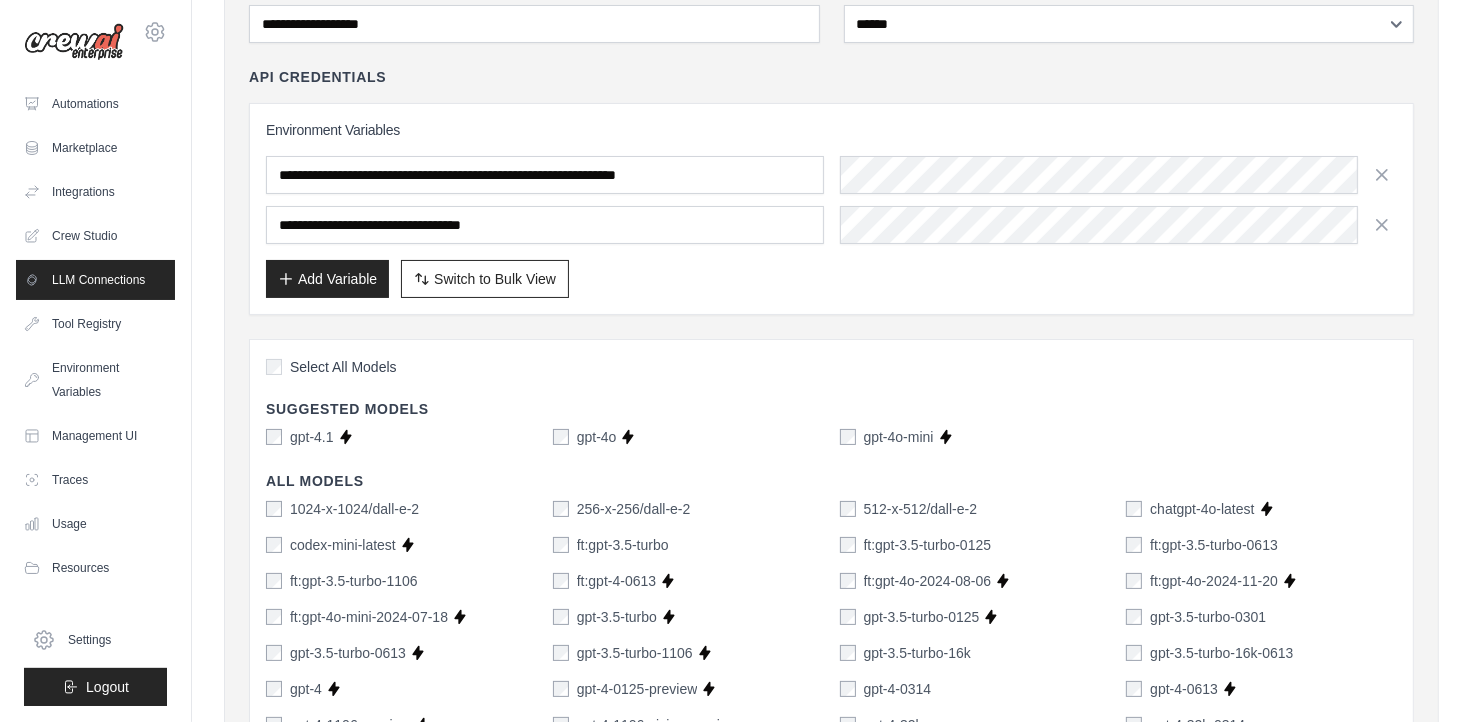 click on "Add Variable
Switch to Bulk View
Switch to Table View" at bounding box center (831, 279) 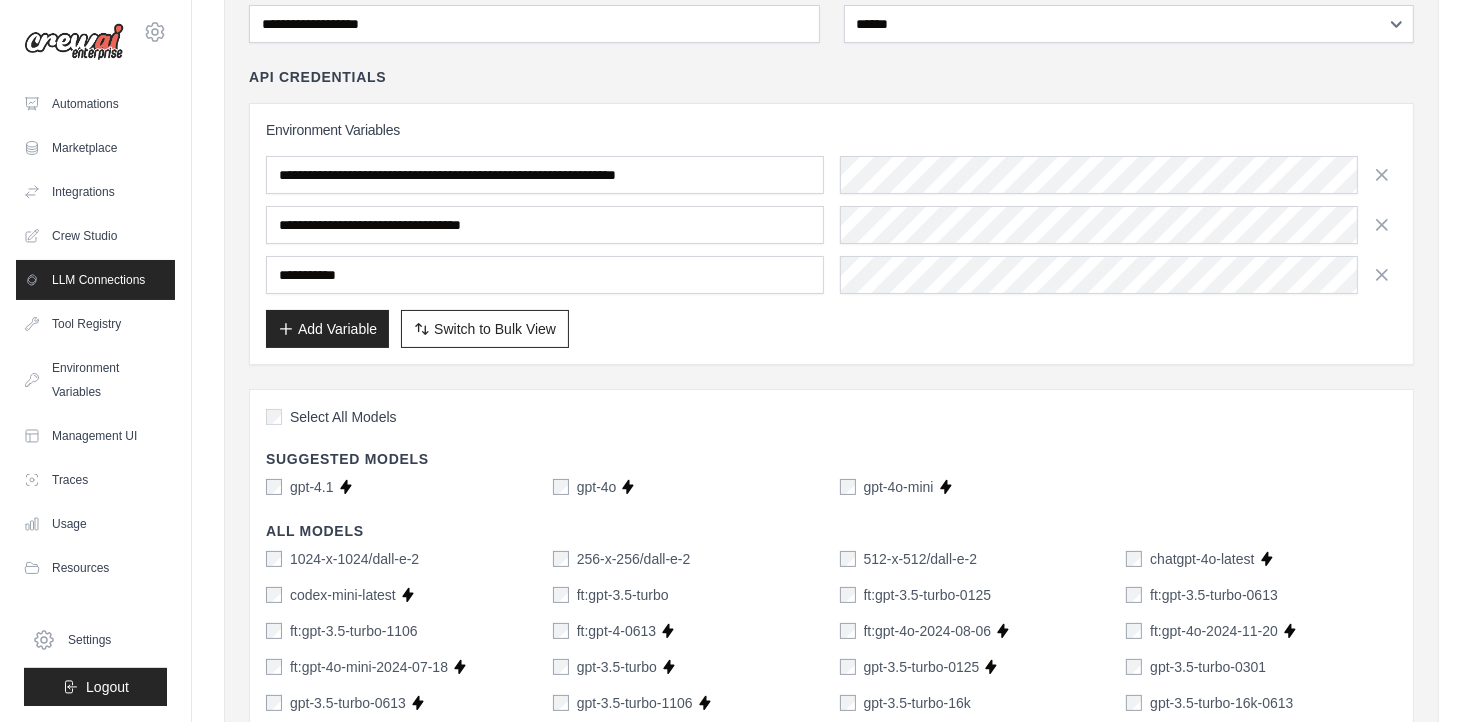 click at bounding box center [545, 275] 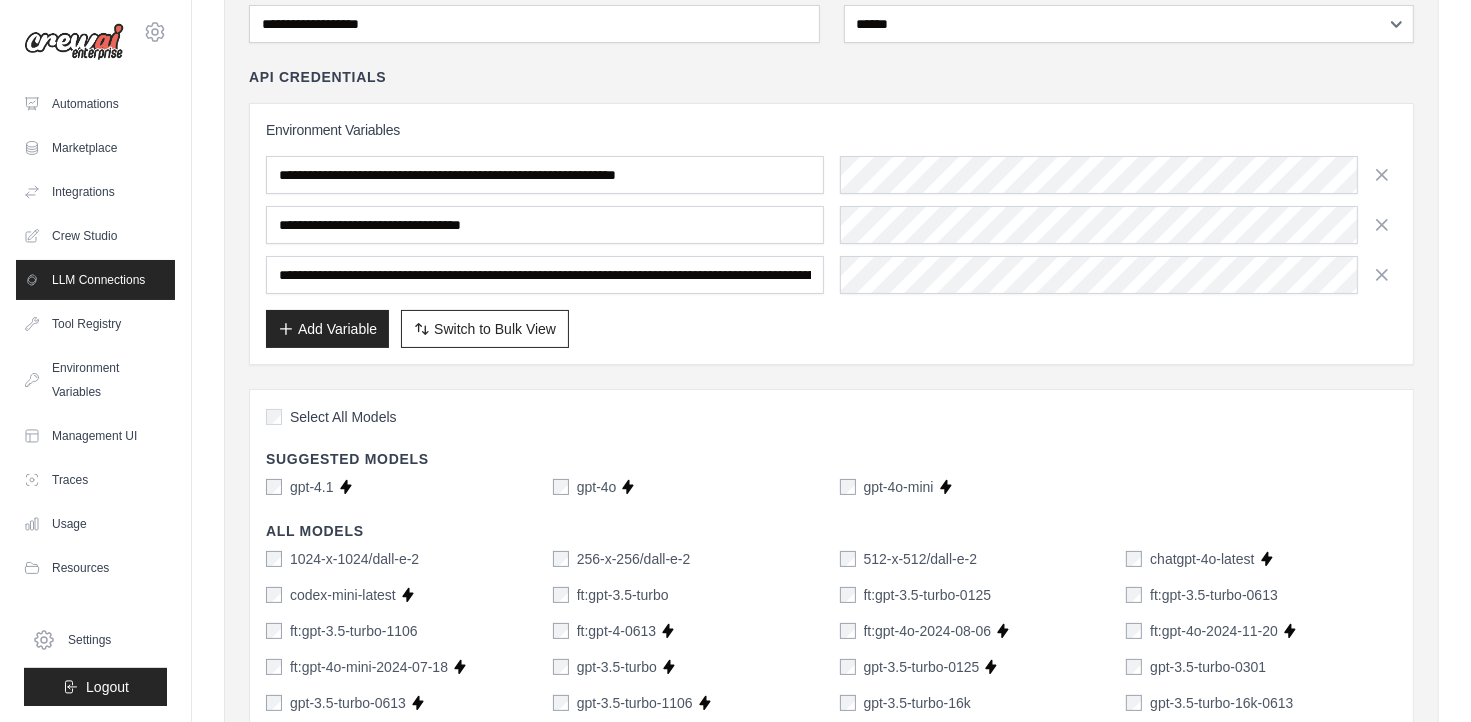 scroll, scrollTop: 0, scrollLeft: 506, axis: horizontal 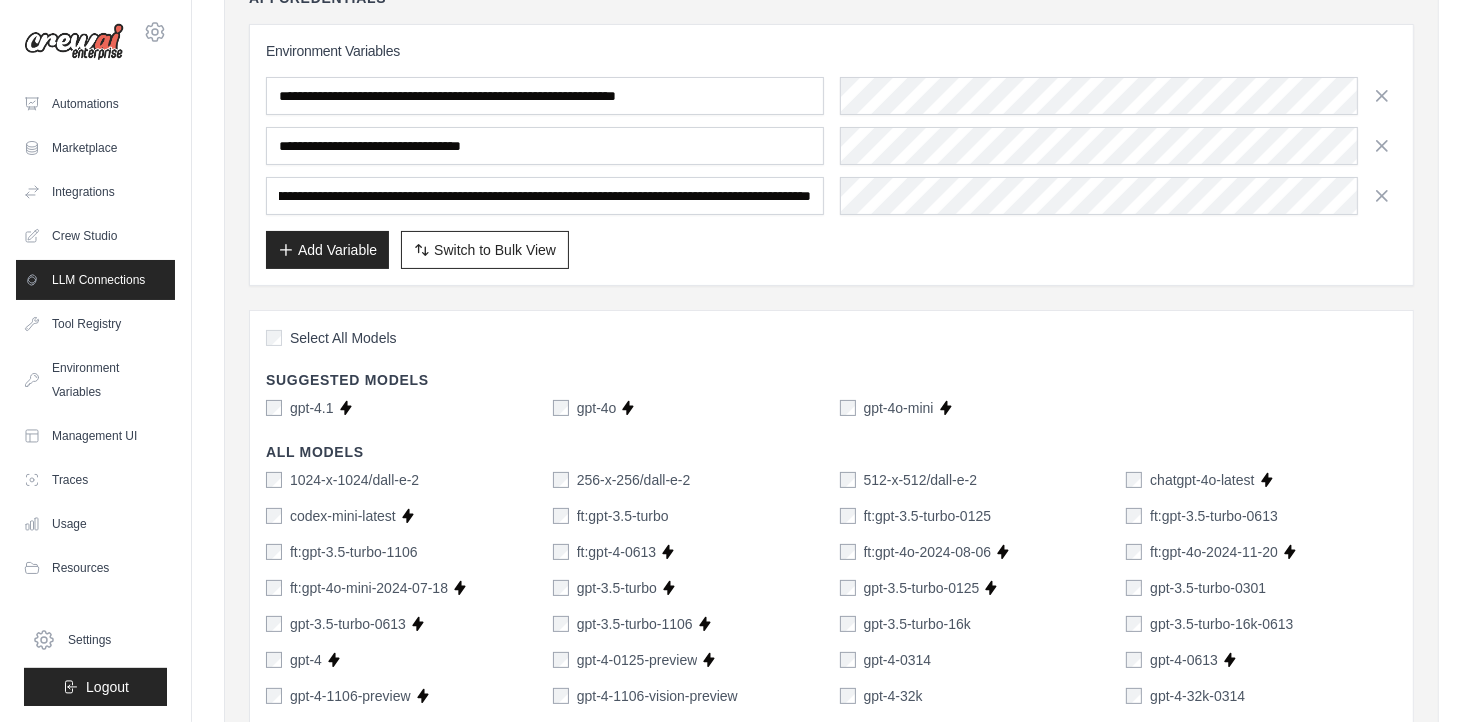 type on "**********" 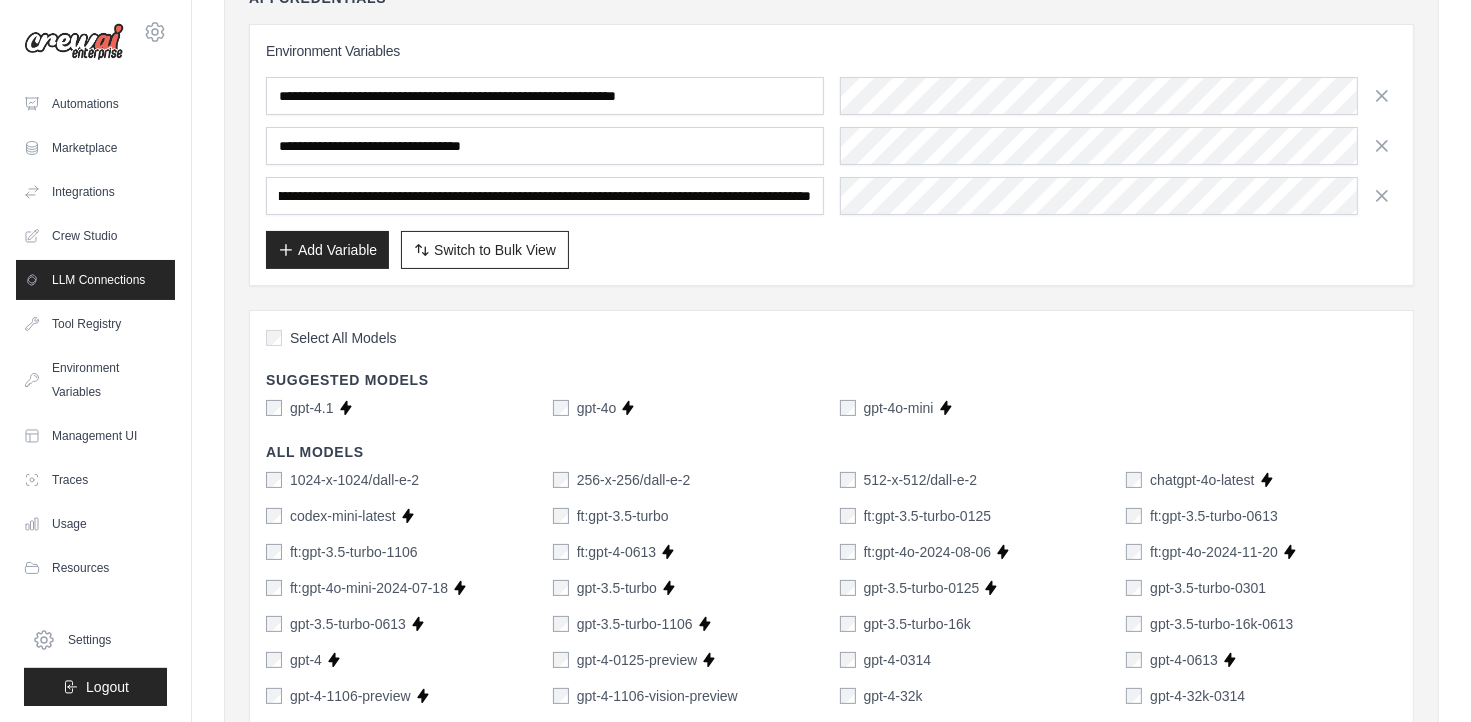 scroll, scrollTop: 0, scrollLeft: 0, axis: both 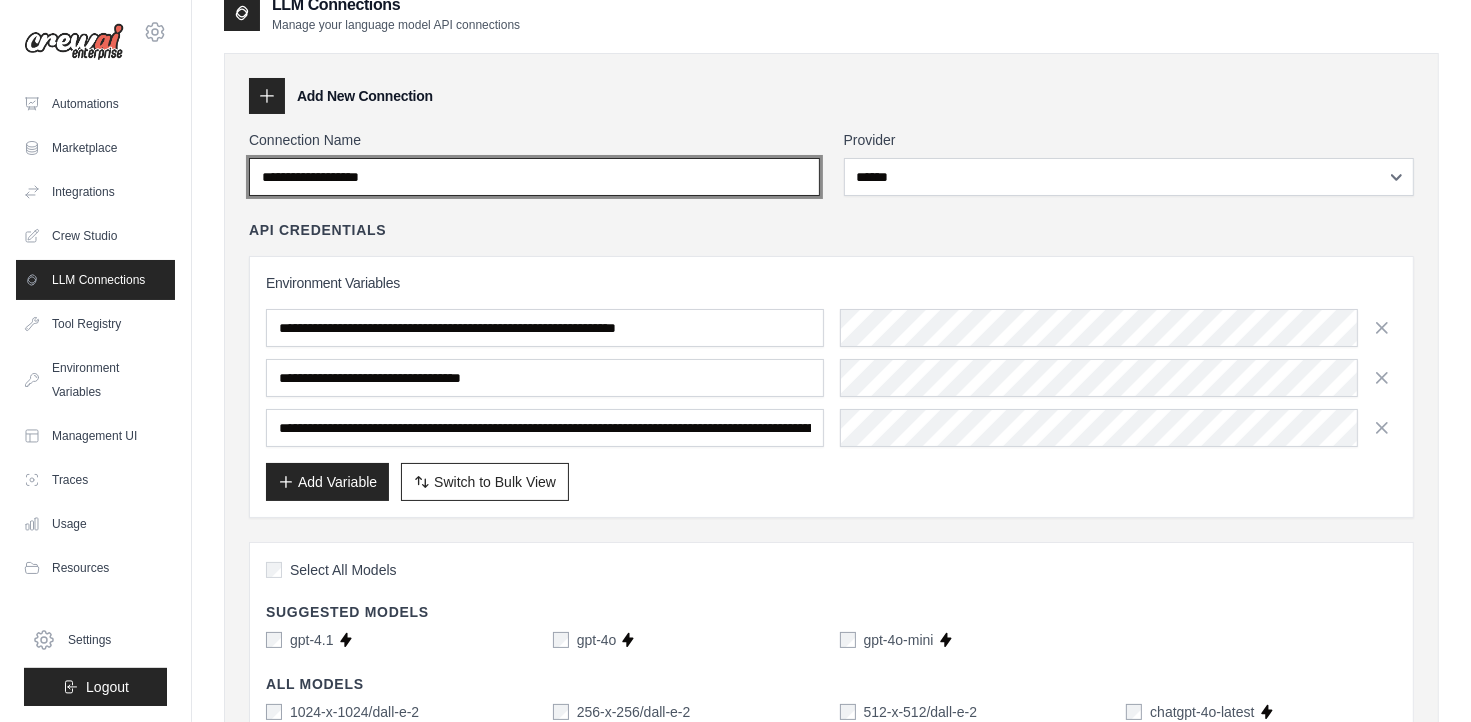 click on "Connection Name" at bounding box center (534, 177) 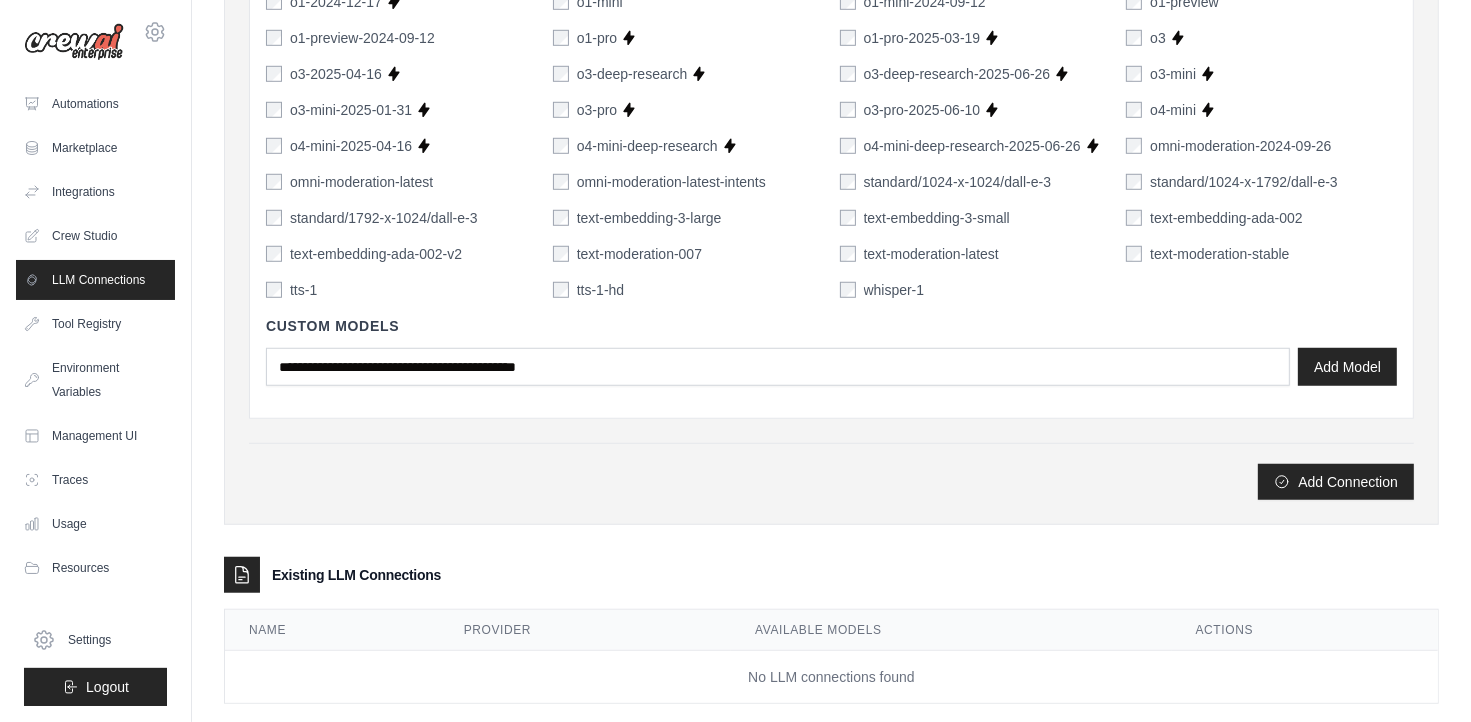scroll, scrollTop: 1450, scrollLeft: 0, axis: vertical 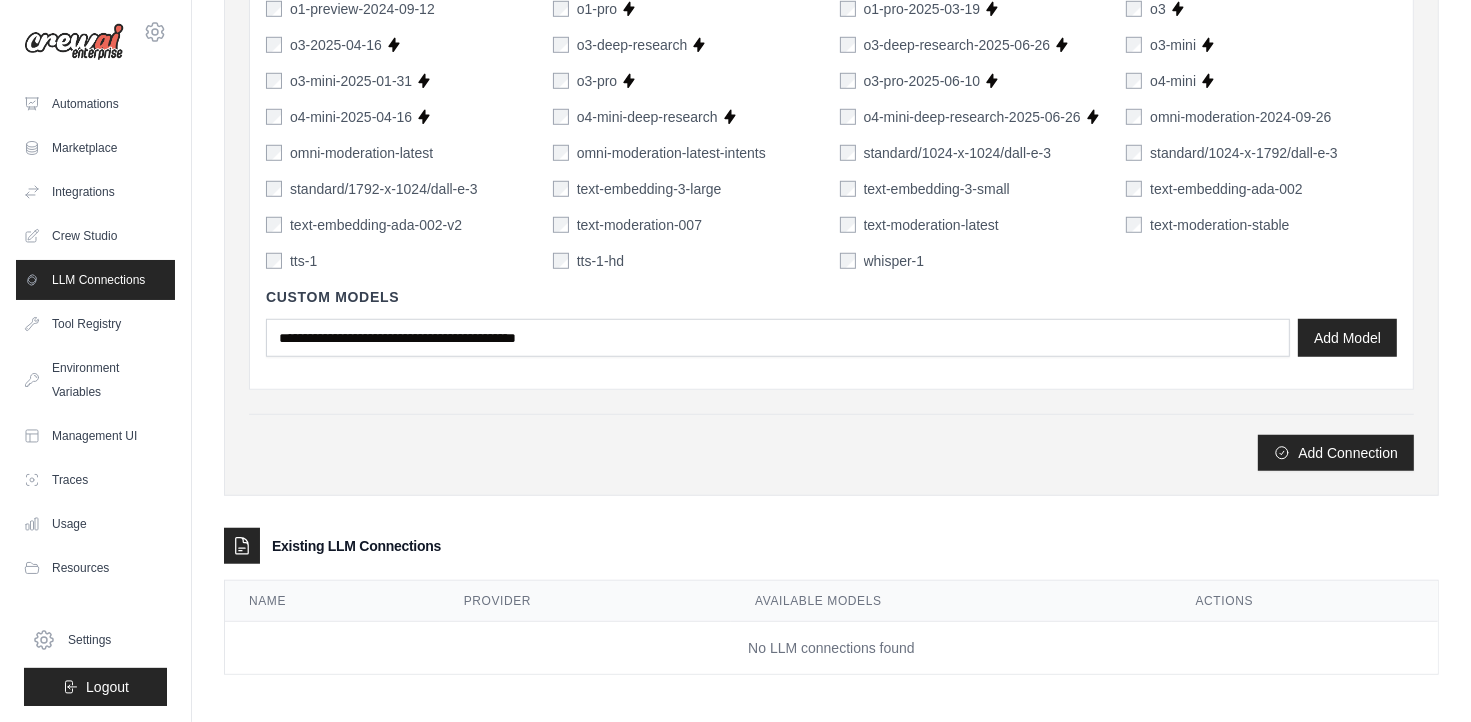 type on "*******" 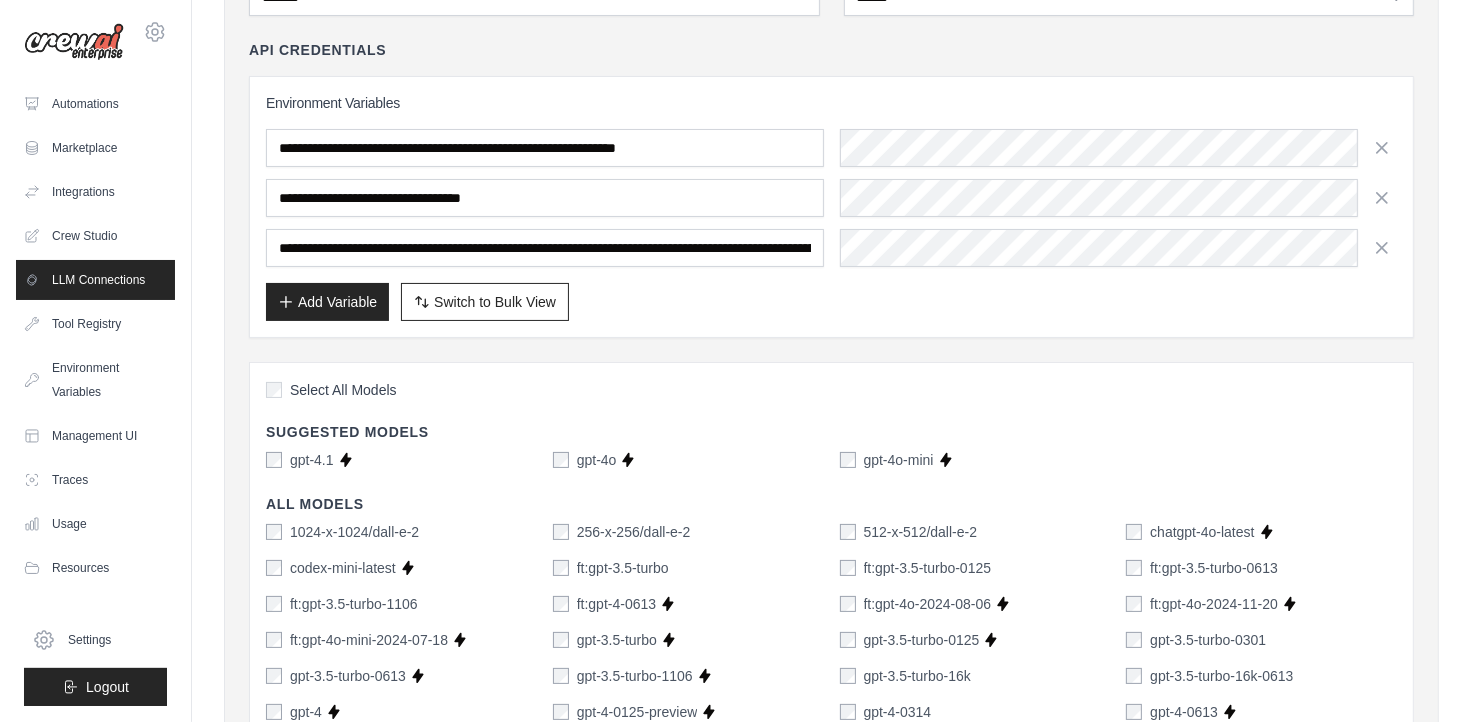 scroll, scrollTop: 202, scrollLeft: 0, axis: vertical 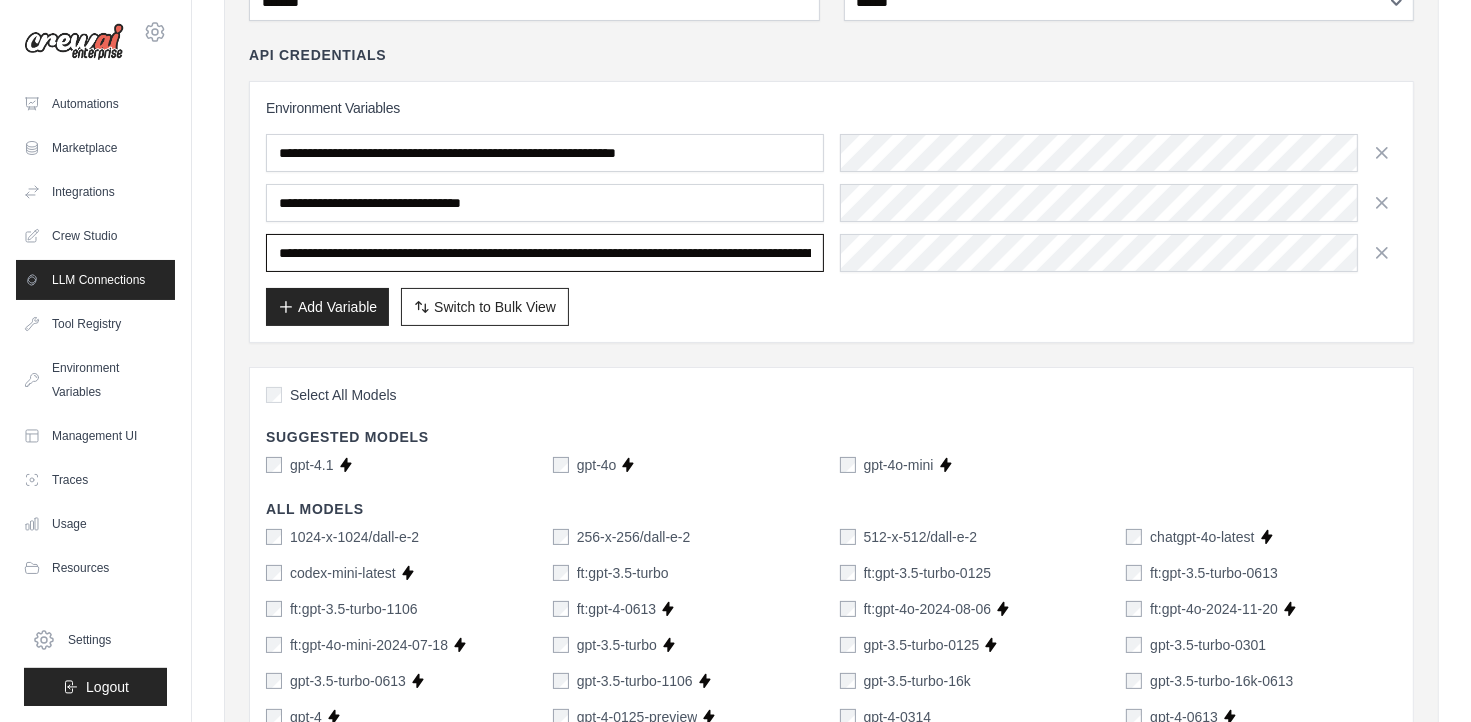 click on "**********" at bounding box center [545, 253] 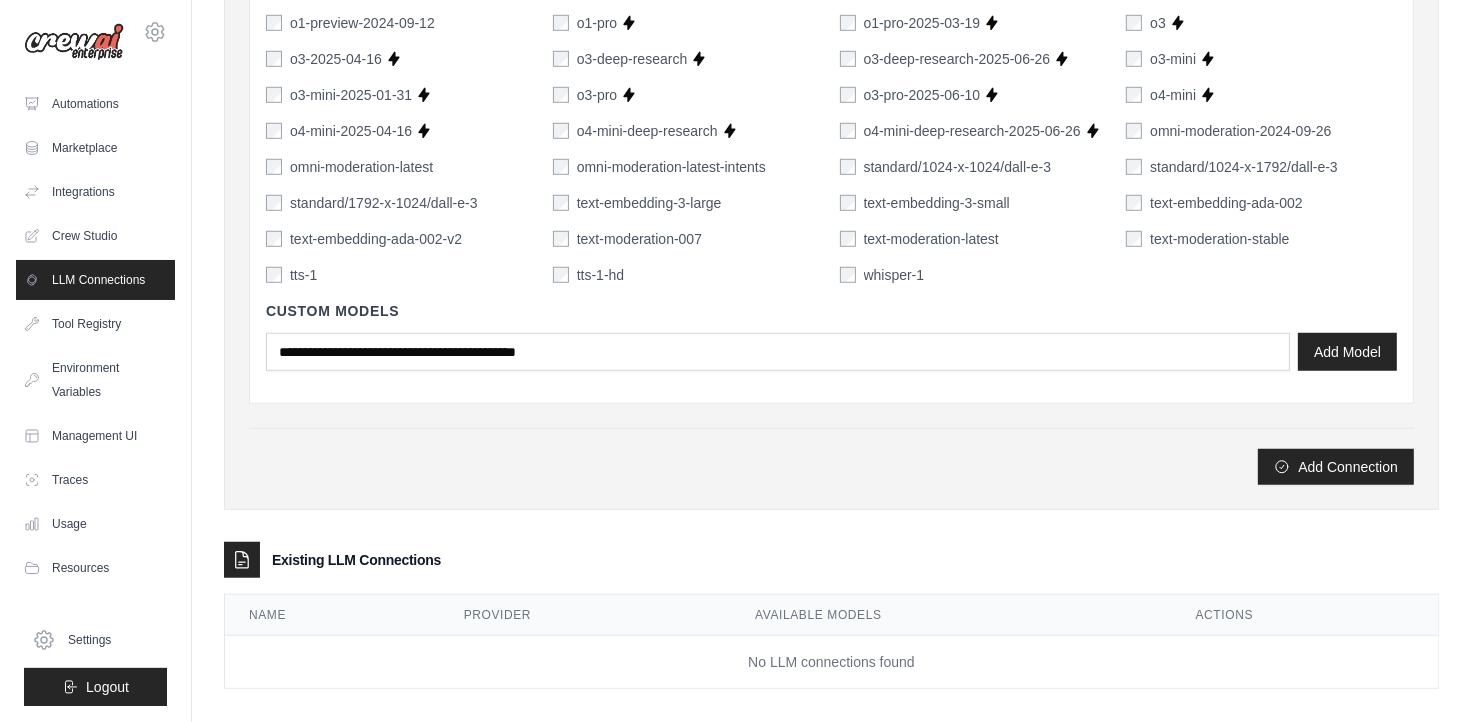 scroll, scrollTop: 1450, scrollLeft: 0, axis: vertical 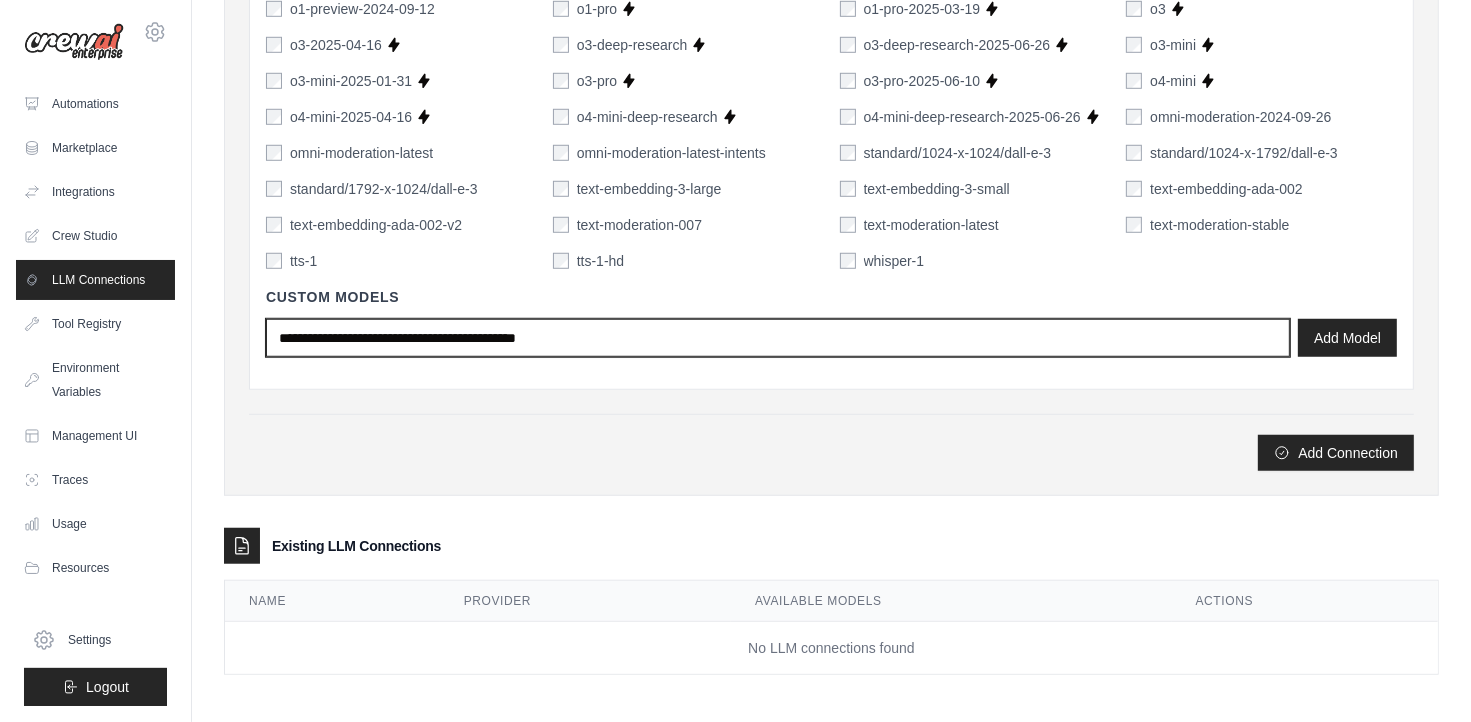 click at bounding box center [778, 338] 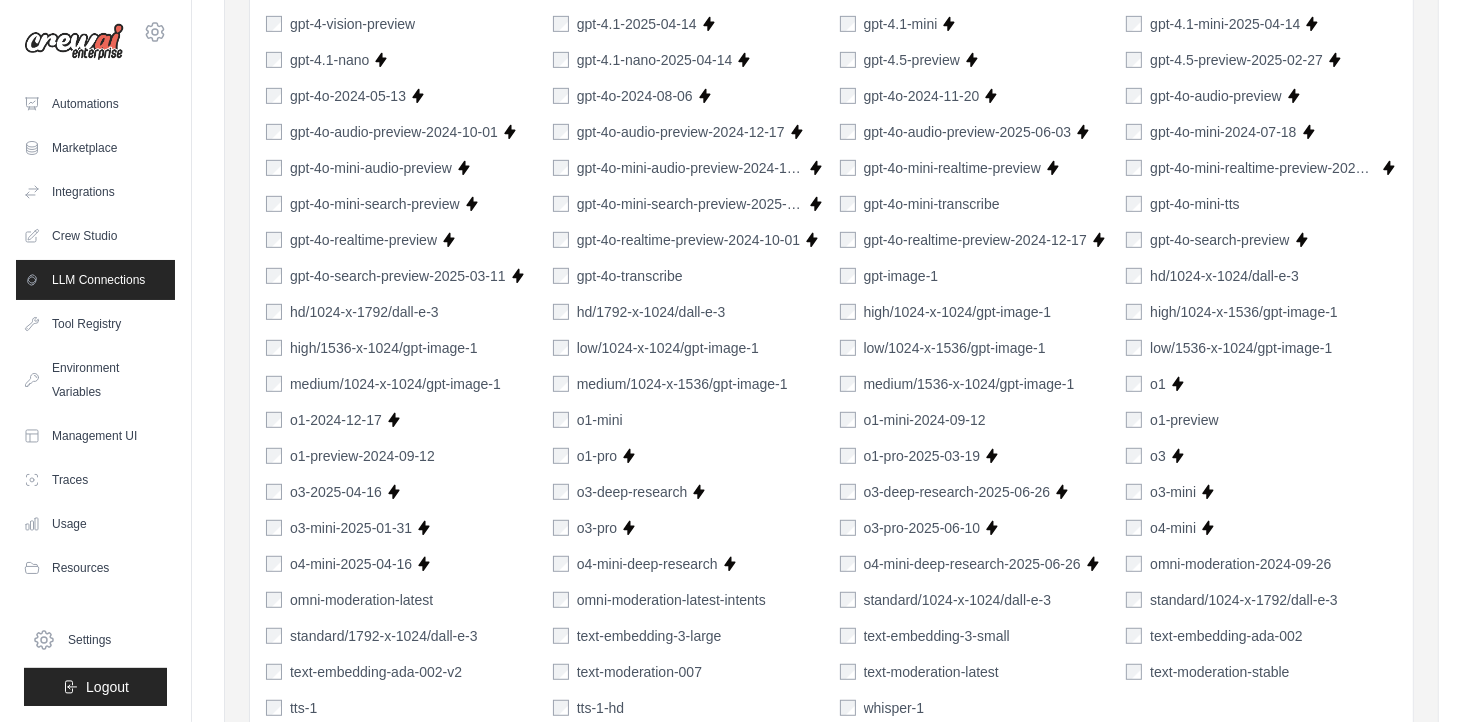 scroll, scrollTop: 980, scrollLeft: 0, axis: vertical 